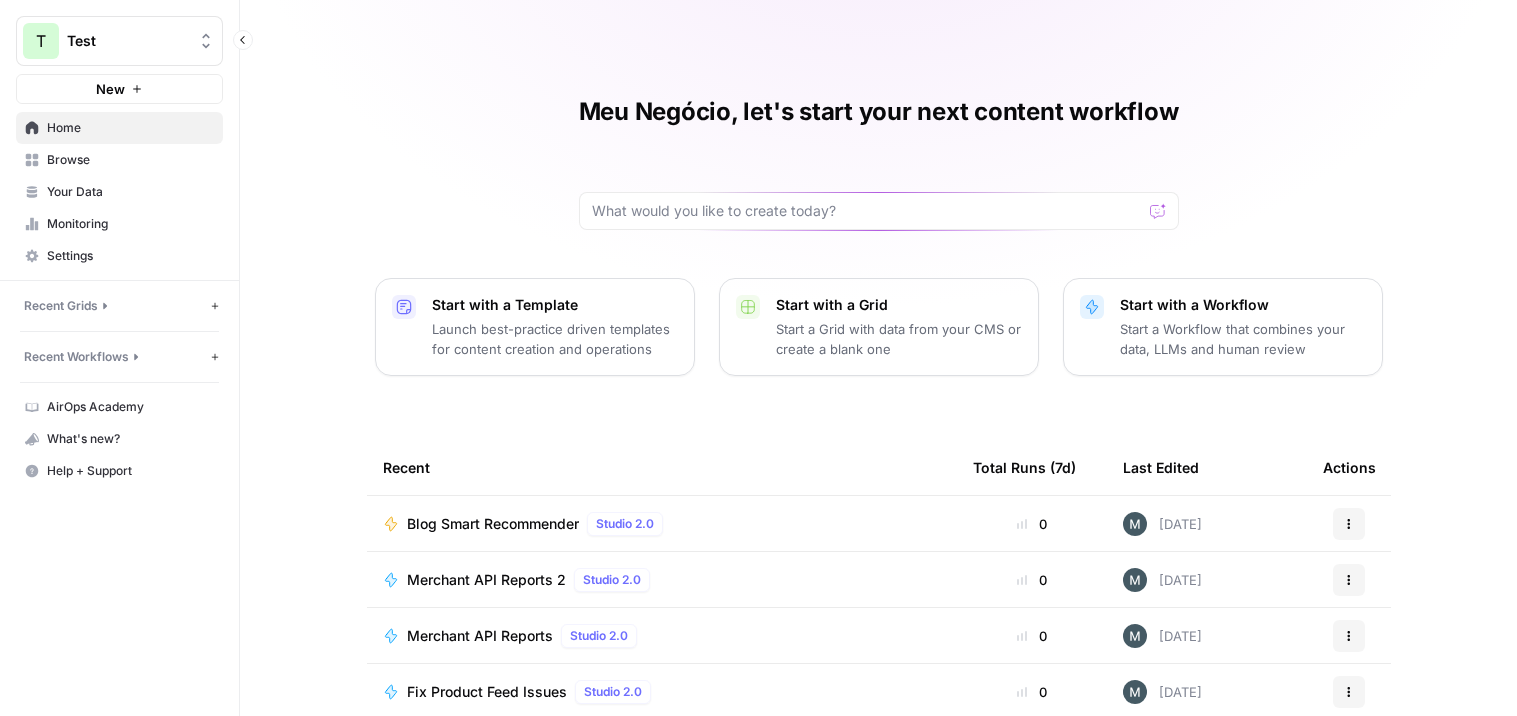 scroll, scrollTop: 0, scrollLeft: 0, axis: both 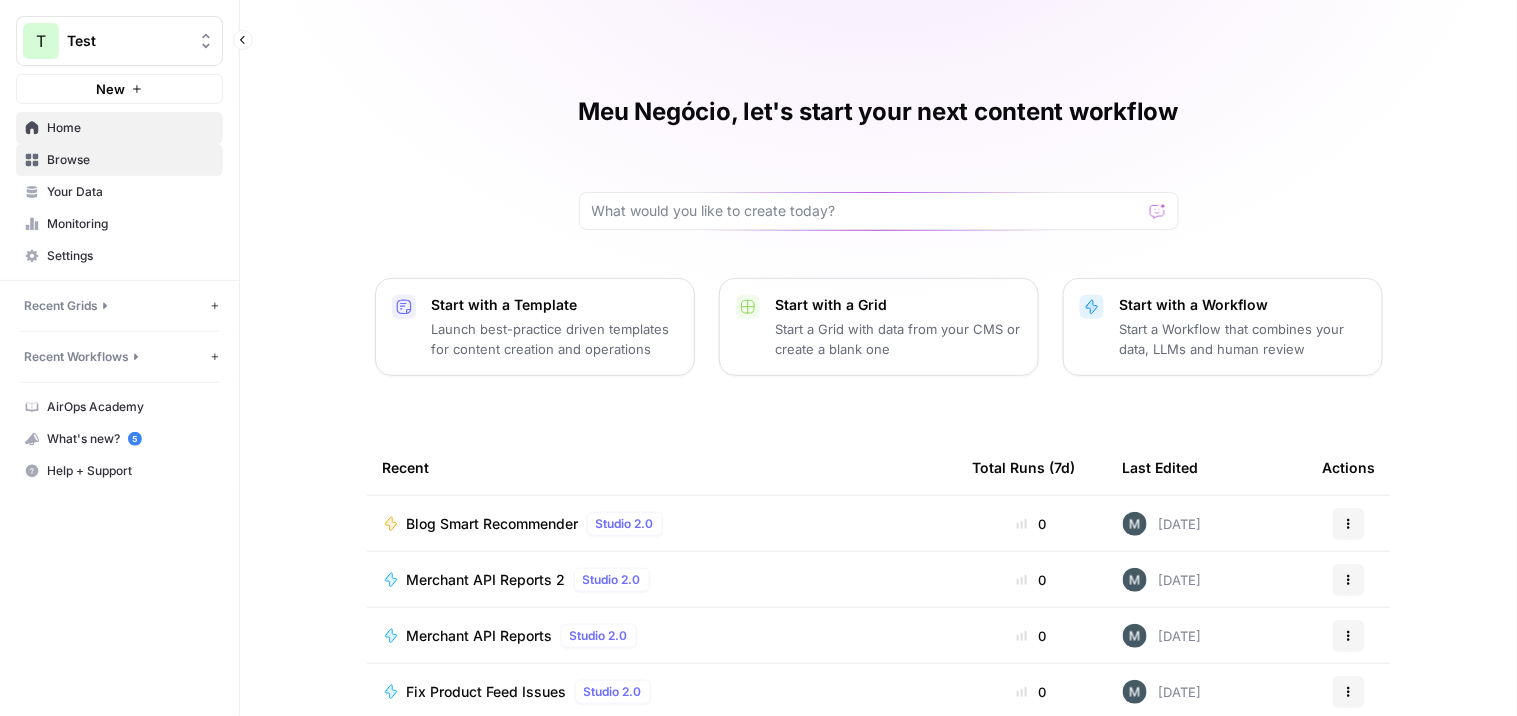 click on "Browse" at bounding box center [130, 160] 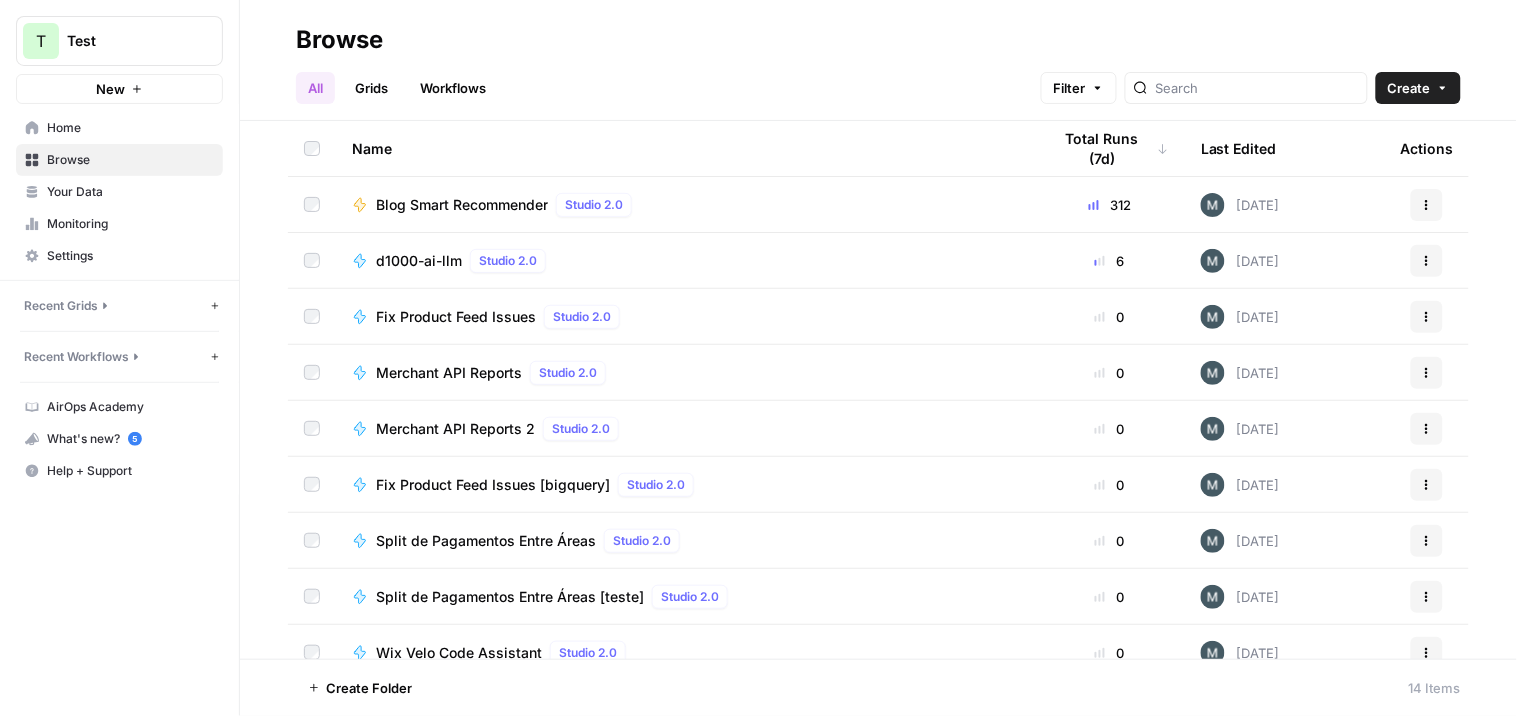 click on "d1000-ai-llm" at bounding box center [419, 261] 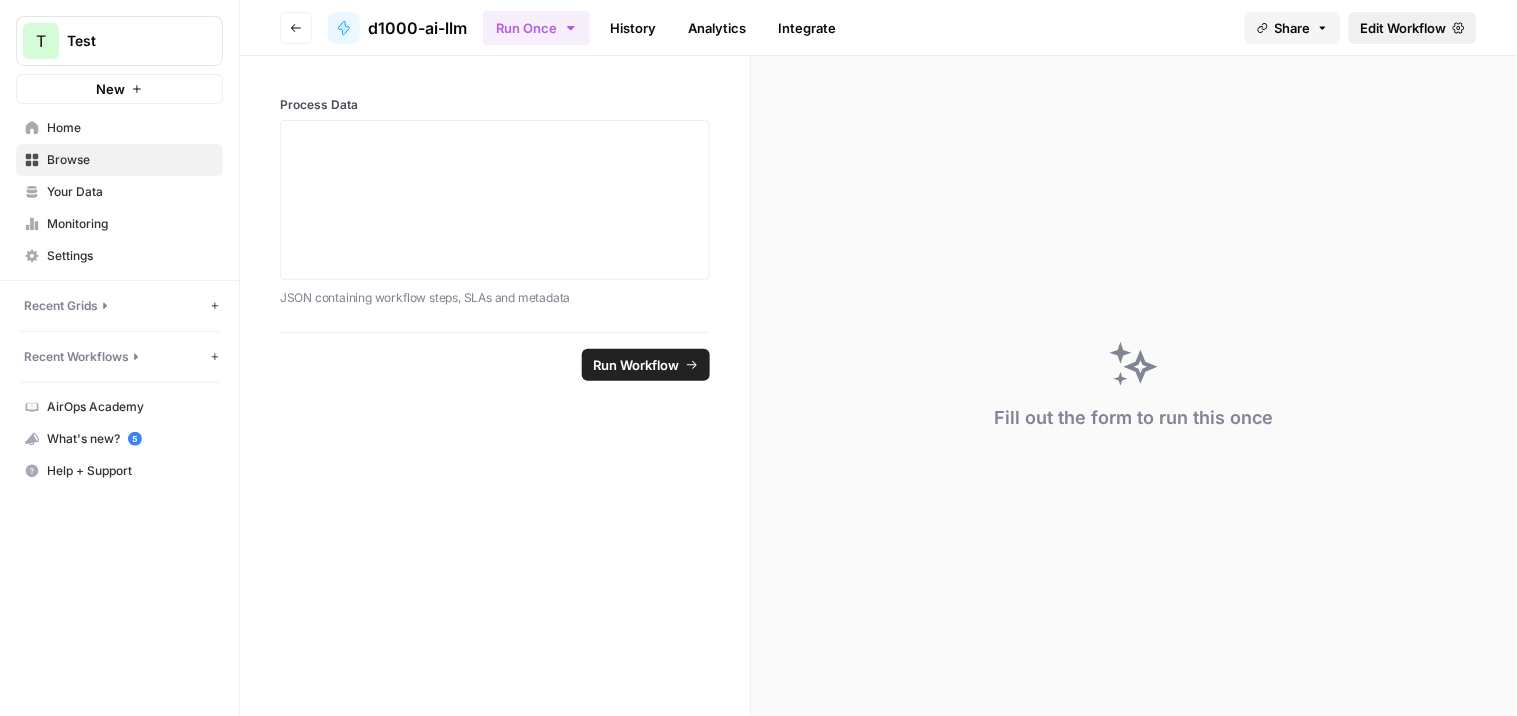click on "Edit Workflow" at bounding box center [1404, 28] 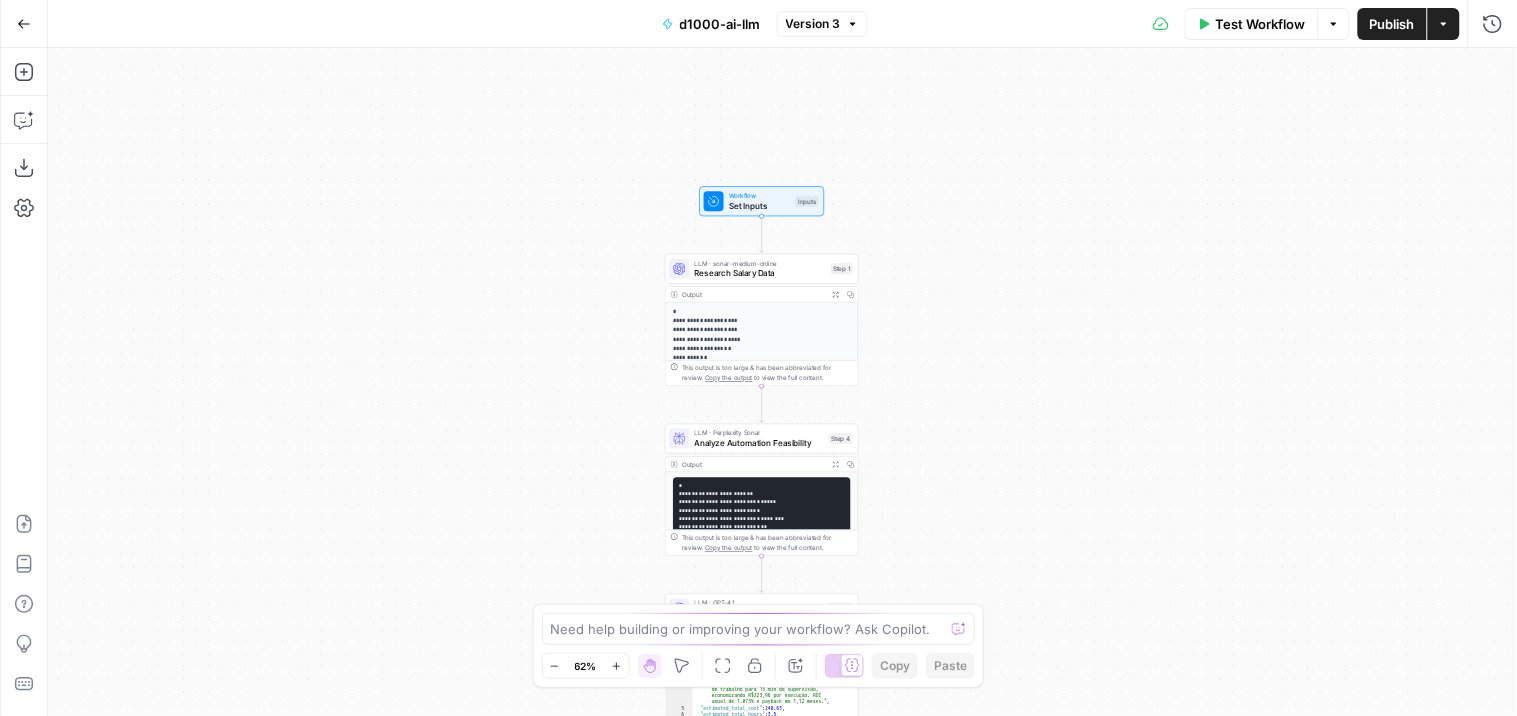 drag, startPoint x: 1023, startPoint y: 240, endPoint x: 1002, endPoint y: 348, distance: 110.02273 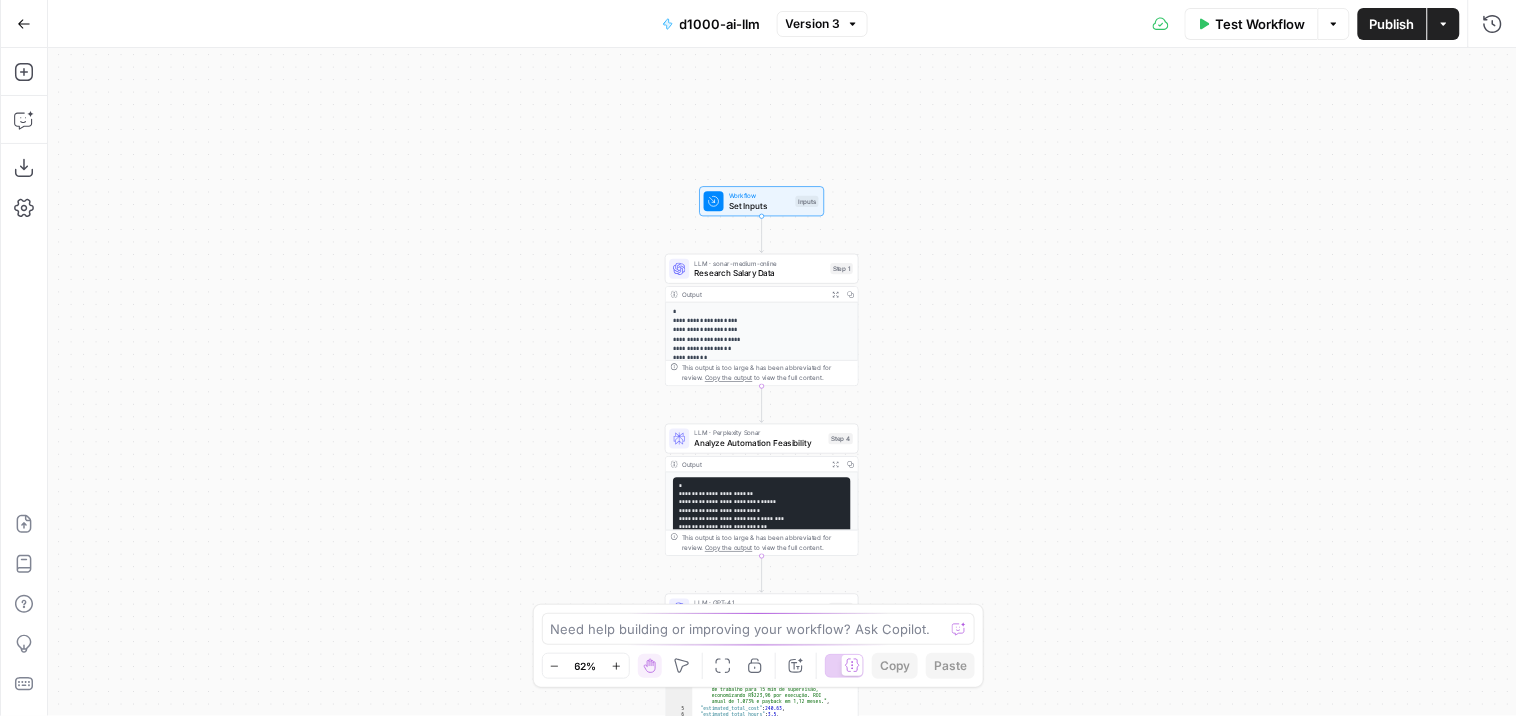 click on "**********" at bounding box center [782, 382] 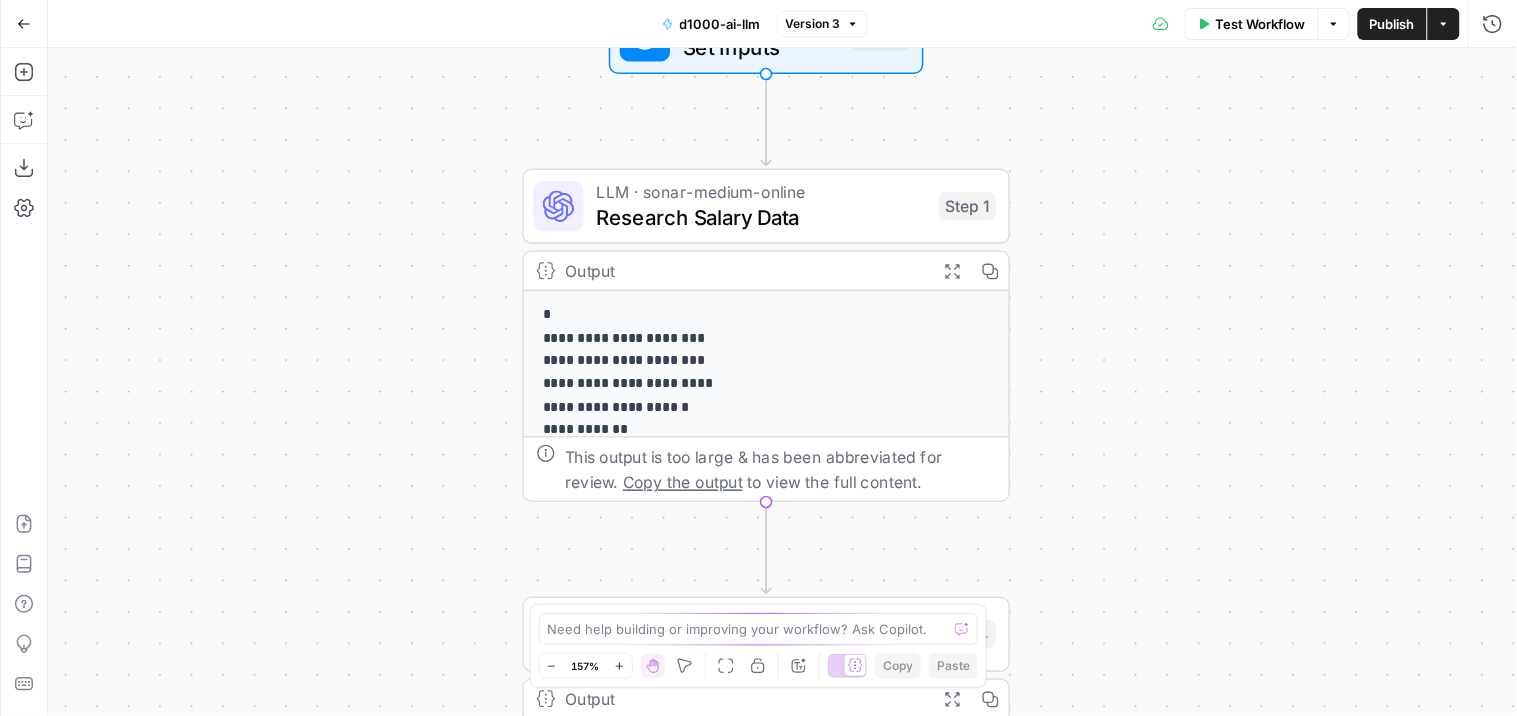 drag, startPoint x: 946, startPoint y: 294, endPoint x: 1102, endPoint y: 317, distance: 157.6864 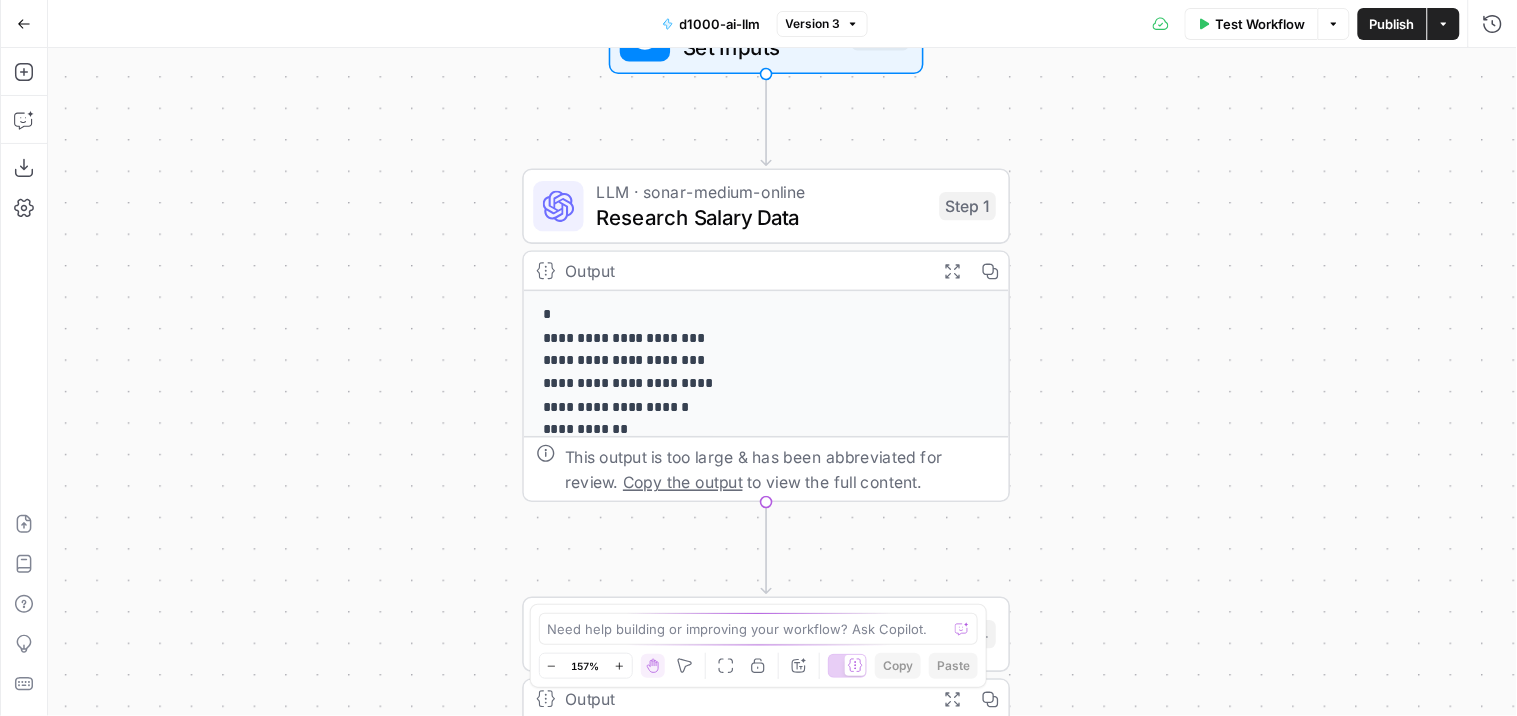 click on "**********" at bounding box center (782, 382) 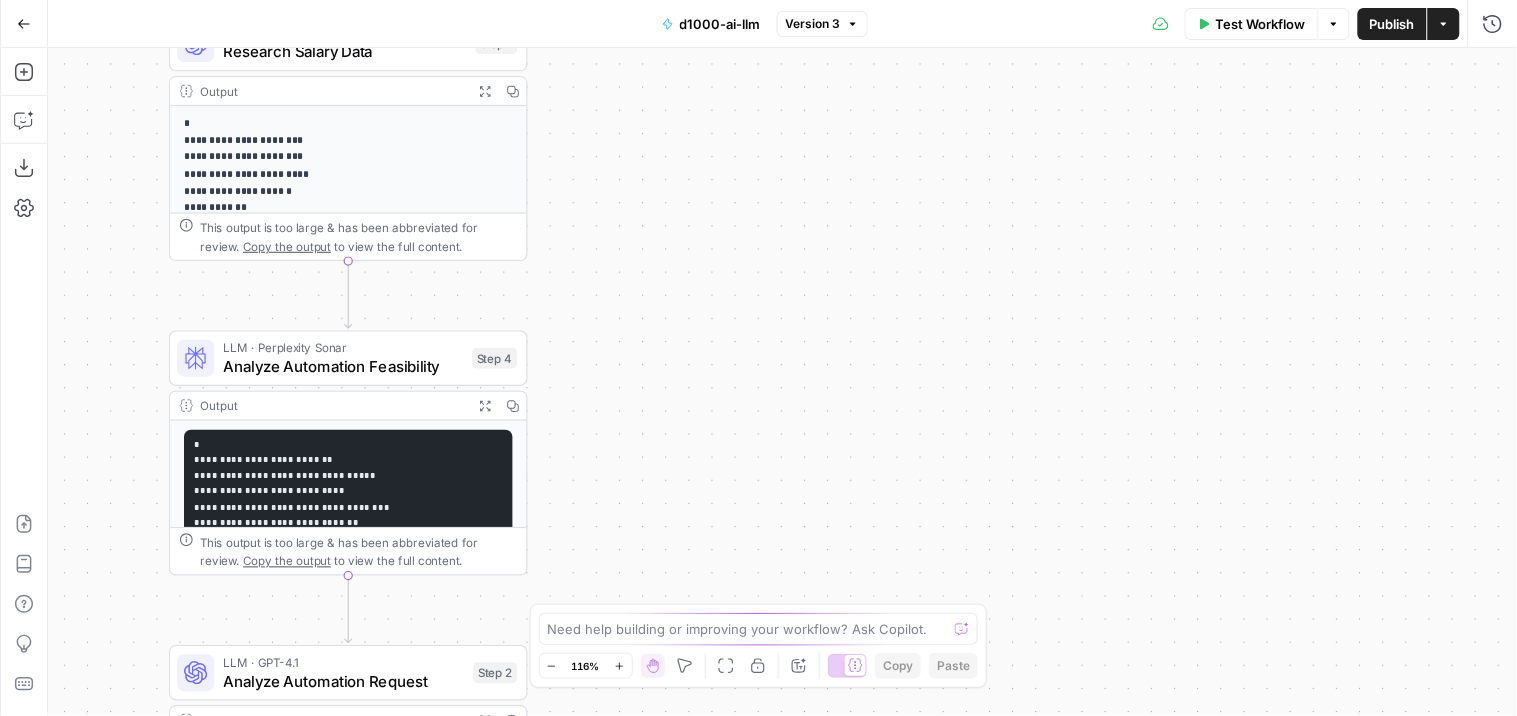 drag, startPoint x: 1217, startPoint y: 438, endPoint x: 688, endPoint y: 290, distance: 549.31323 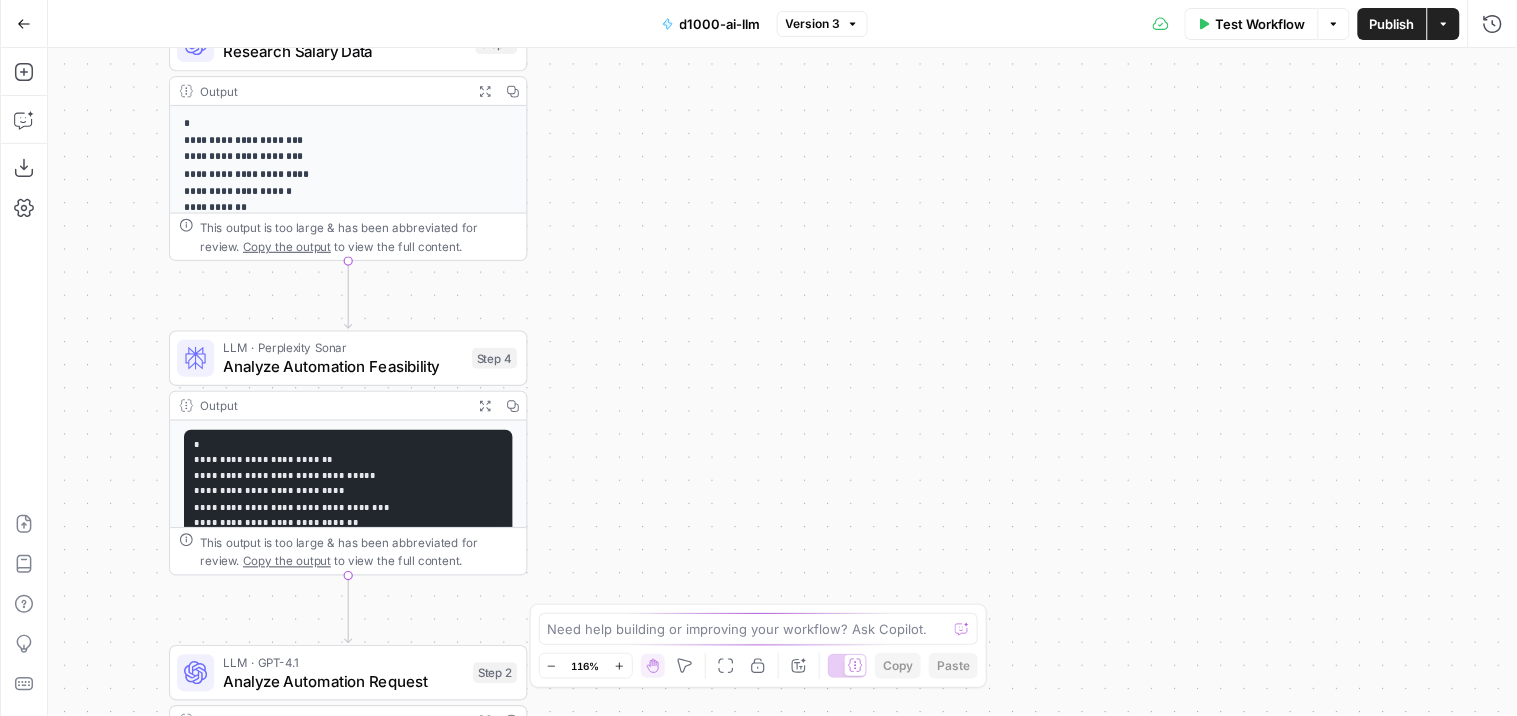 click on "**********" at bounding box center [782, 382] 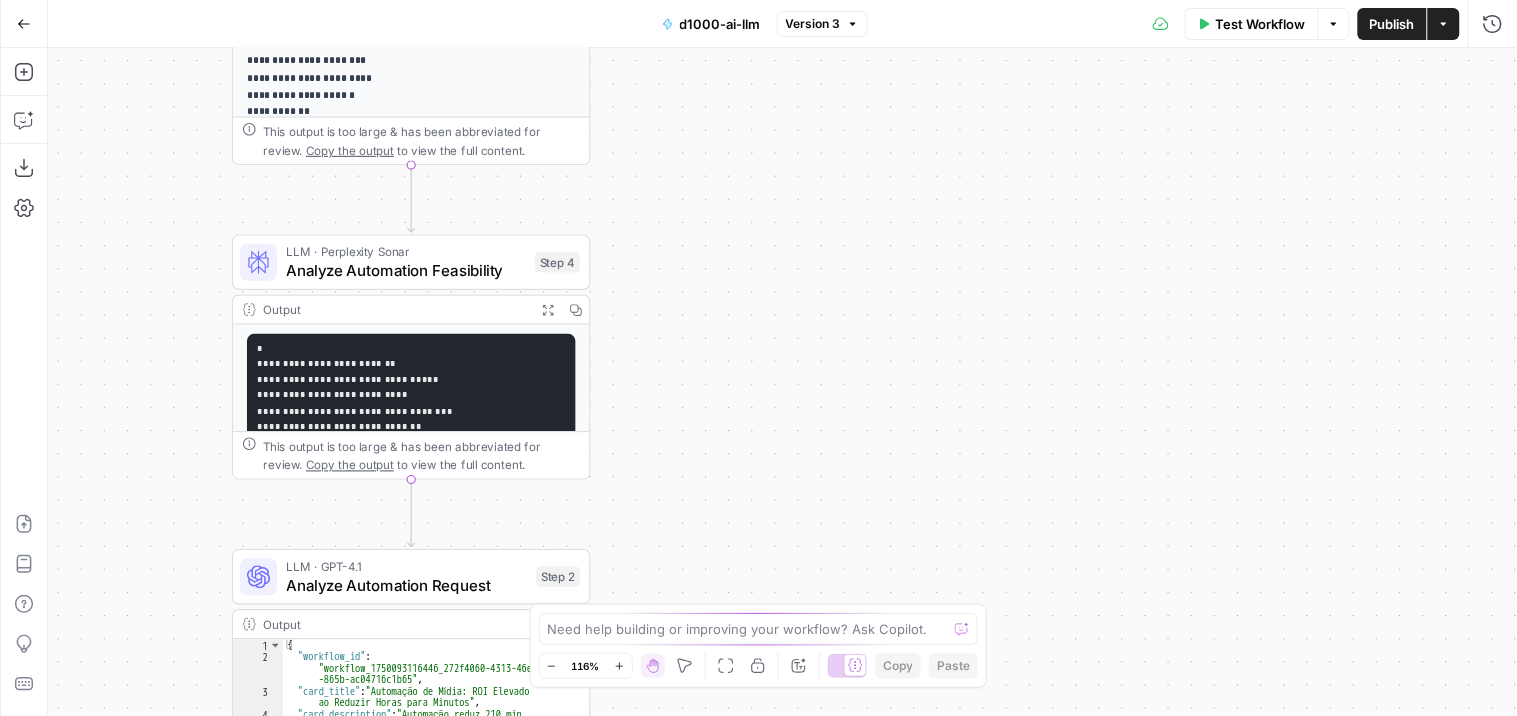 drag, startPoint x: 642, startPoint y: 298, endPoint x: 702, endPoint y: 244, distance: 80.72174 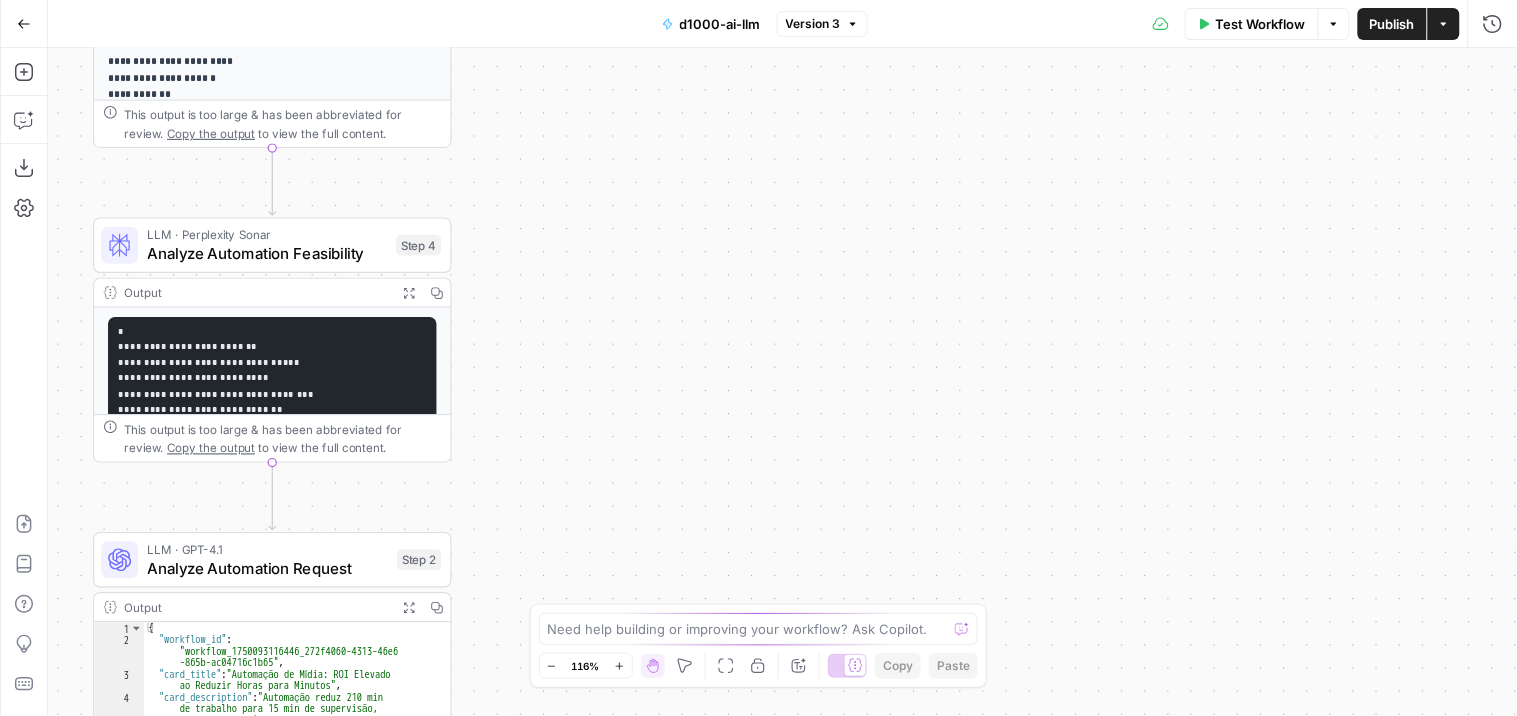 drag, startPoint x: 701, startPoint y: 247, endPoint x: 556, endPoint y: 226, distance: 146.5128 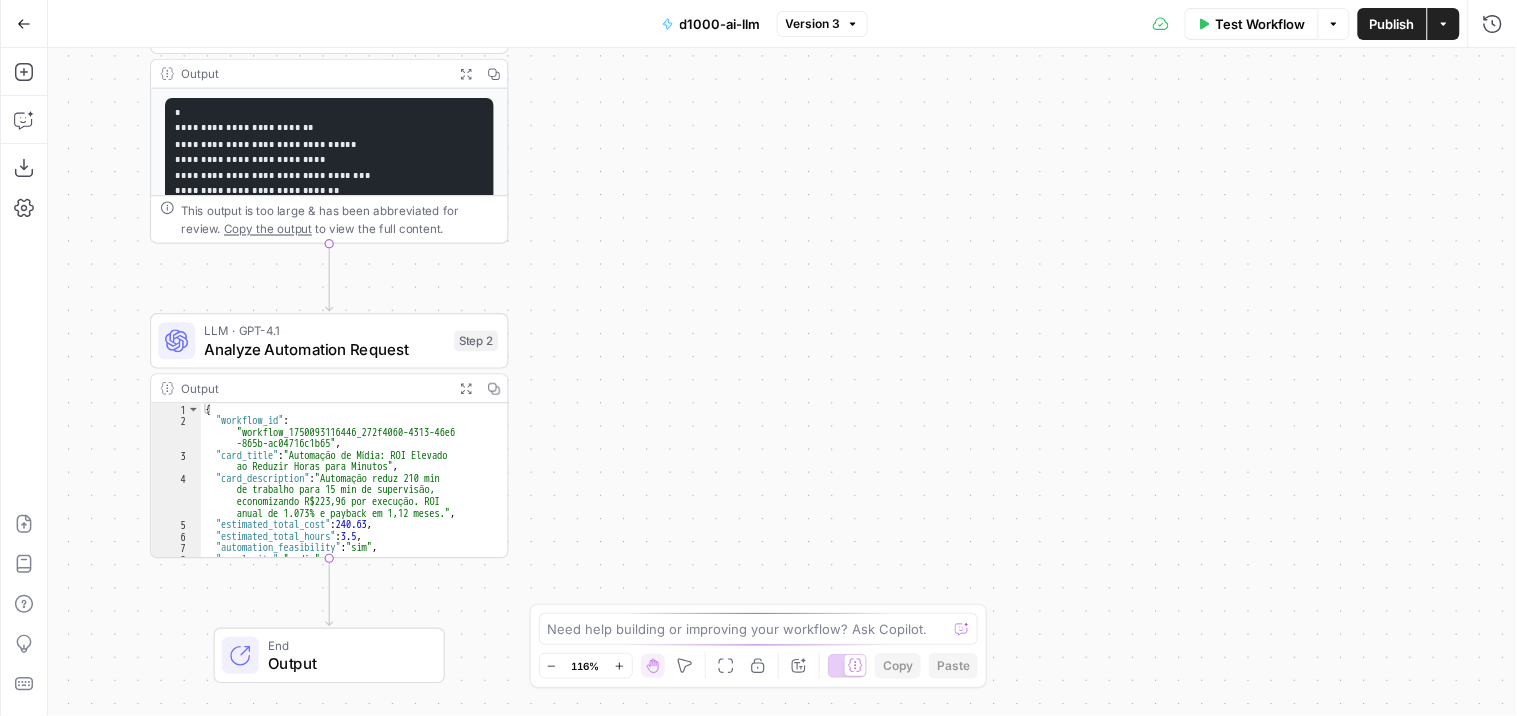 drag, startPoint x: 540, startPoint y: 348, endPoint x: 602, endPoint y: 100, distance: 255.63255 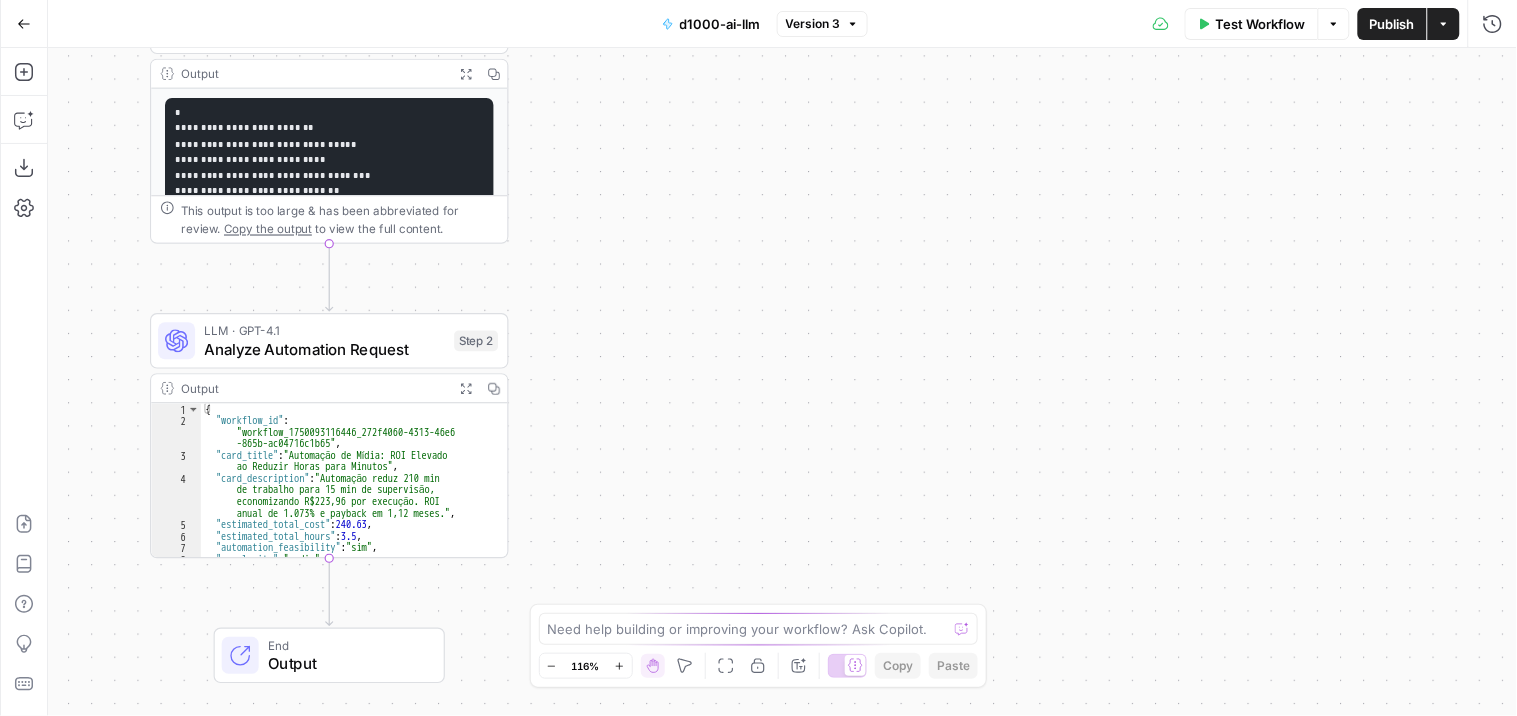 click on "**********" at bounding box center [782, 382] 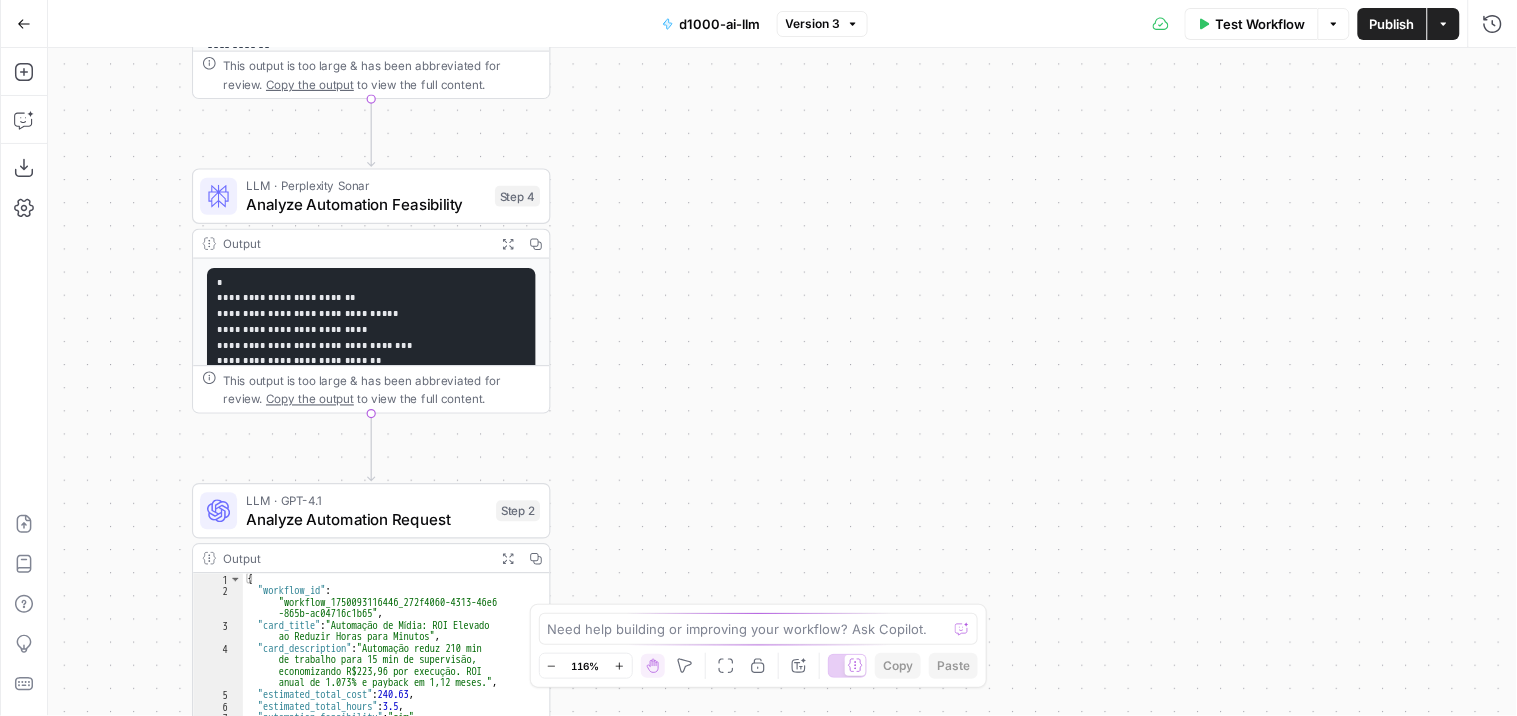 drag, startPoint x: 614, startPoint y: 365, endPoint x: 530, endPoint y: 306, distance: 102.64989 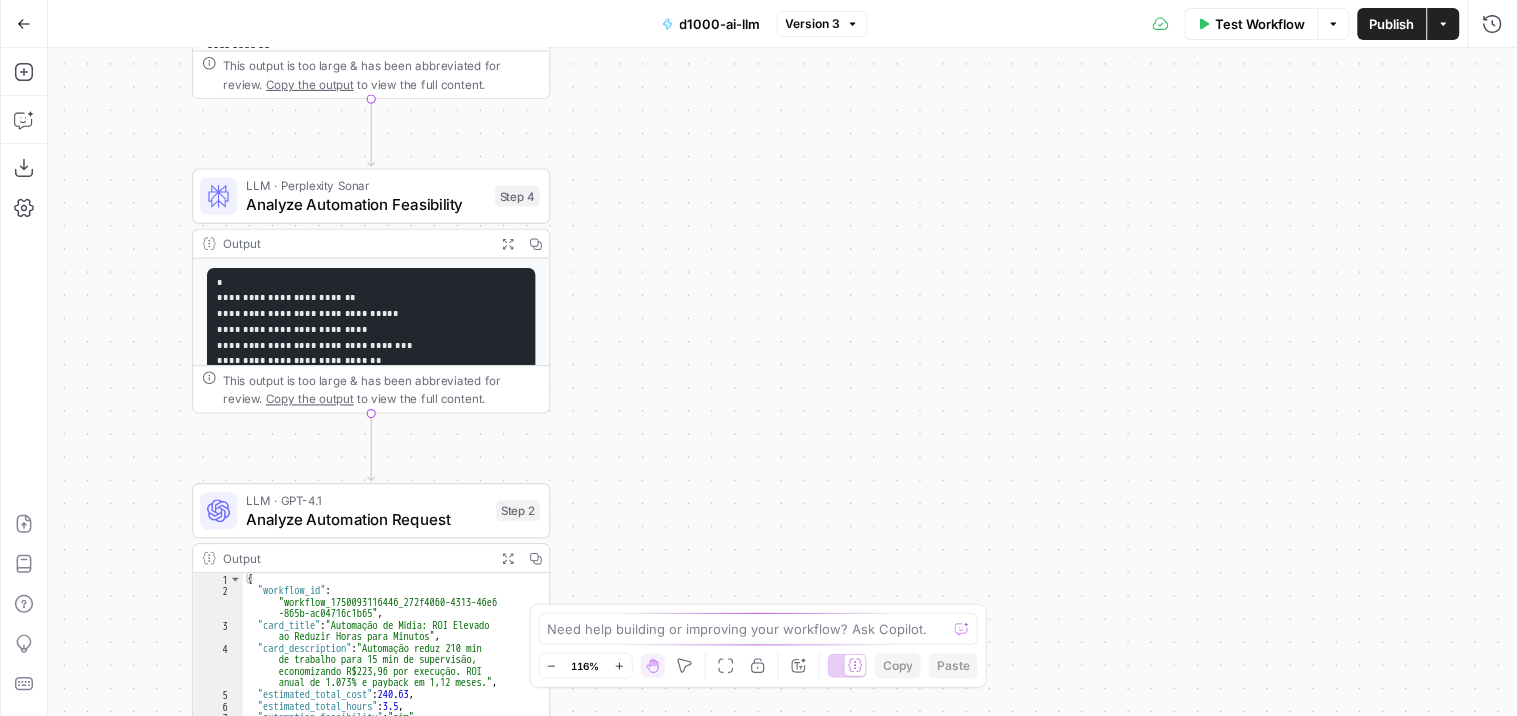 click on "**********" at bounding box center [782, 382] 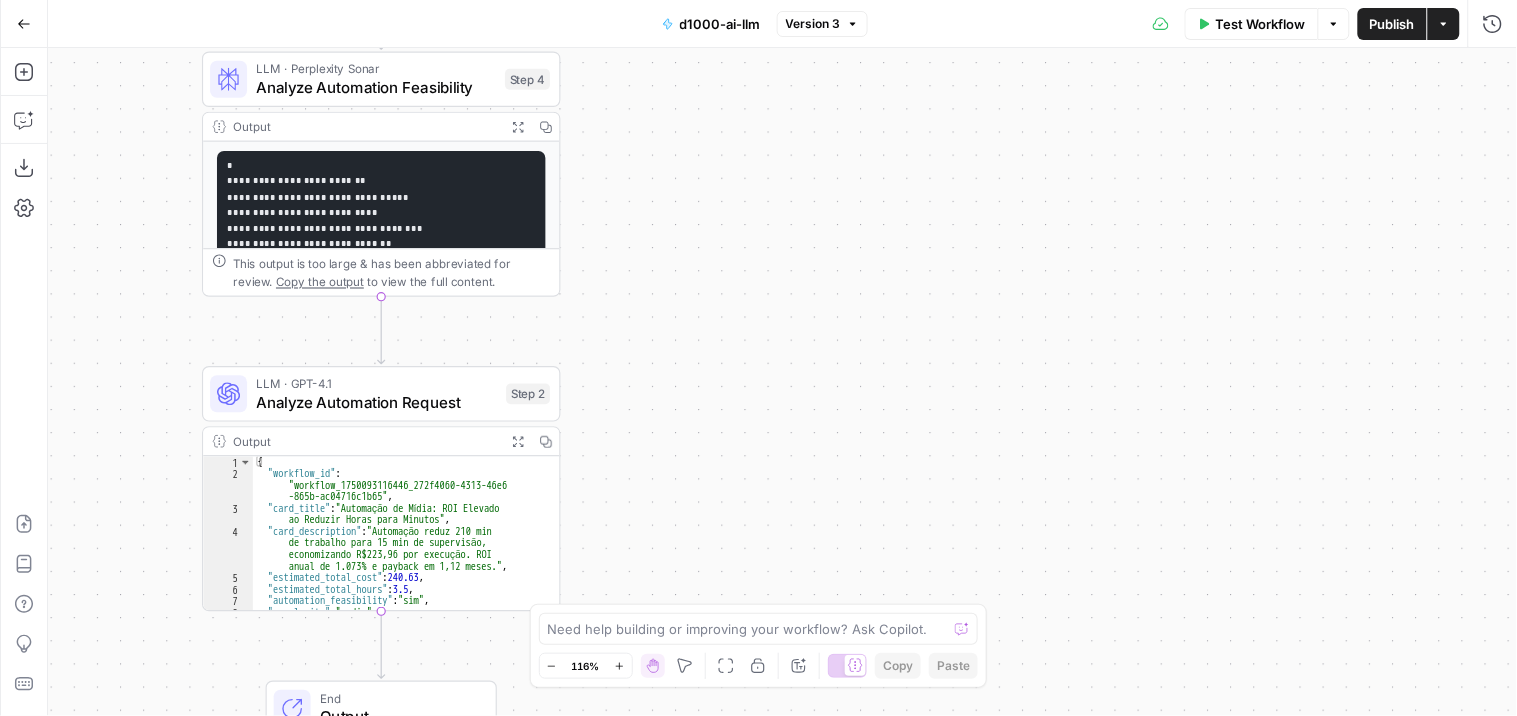 drag, startPoint x: 694, startPoint y: 432, endPoint x: 704, endPoint y: 337, distance: 95.524864 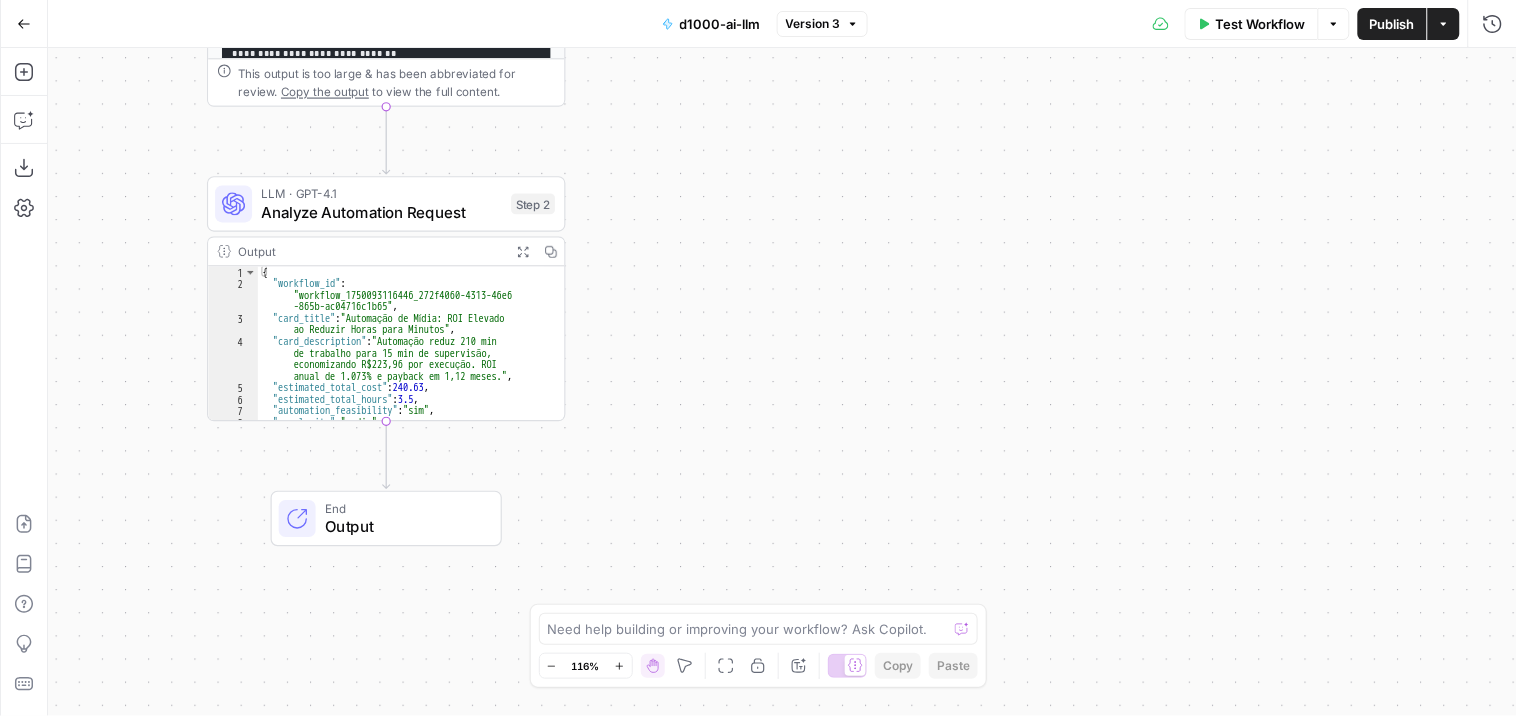 drag, startPoint x: 687, startPoint y: 445, endPoint x: 695, endPoint y: 271, distance: 174.1838 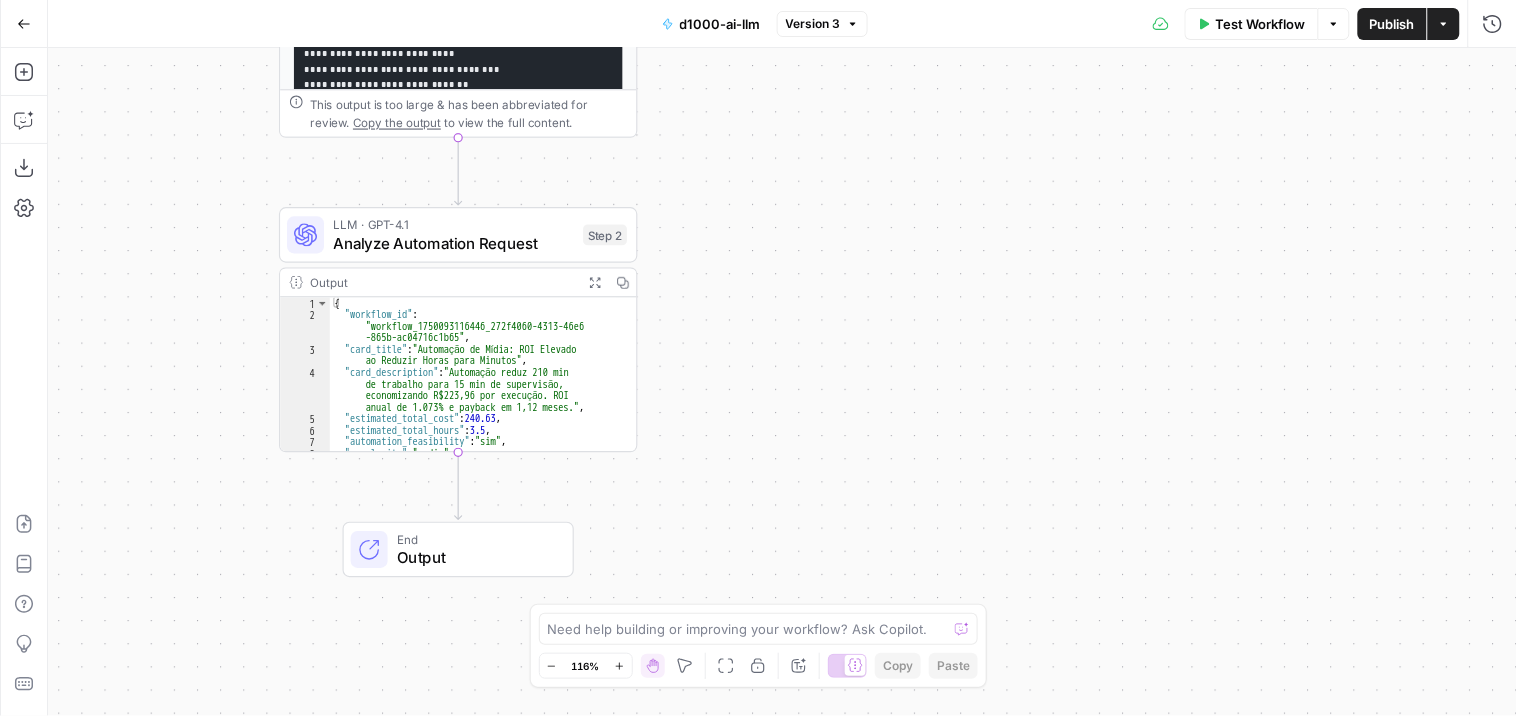 drag, startPoint x: 713, startPoint y: 292, endPoint x: 715, endPoint y: 308, distance: 16.124516 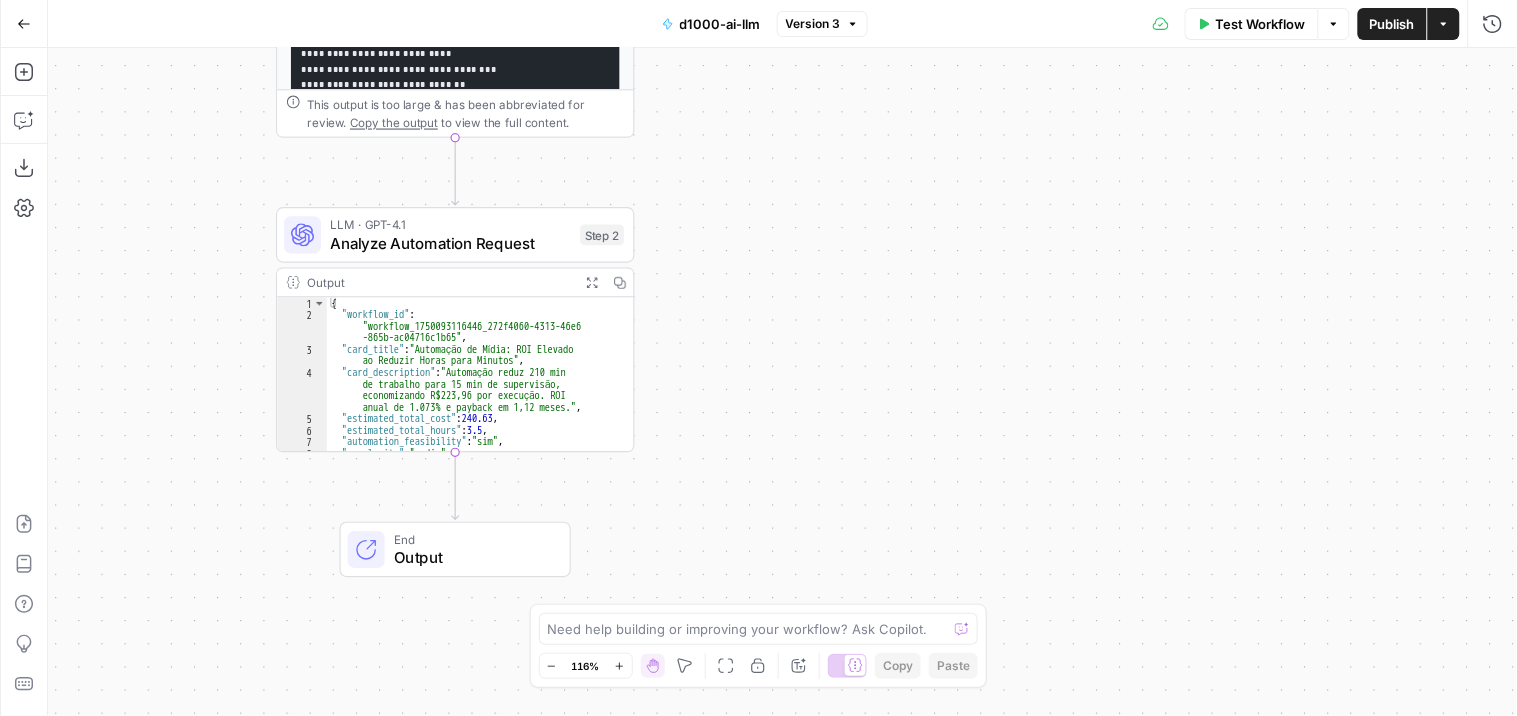 drag, startPoint x: 788, startPoint y: 307, endPoint x: 722, endPoint y: 266, distance: 77.698135 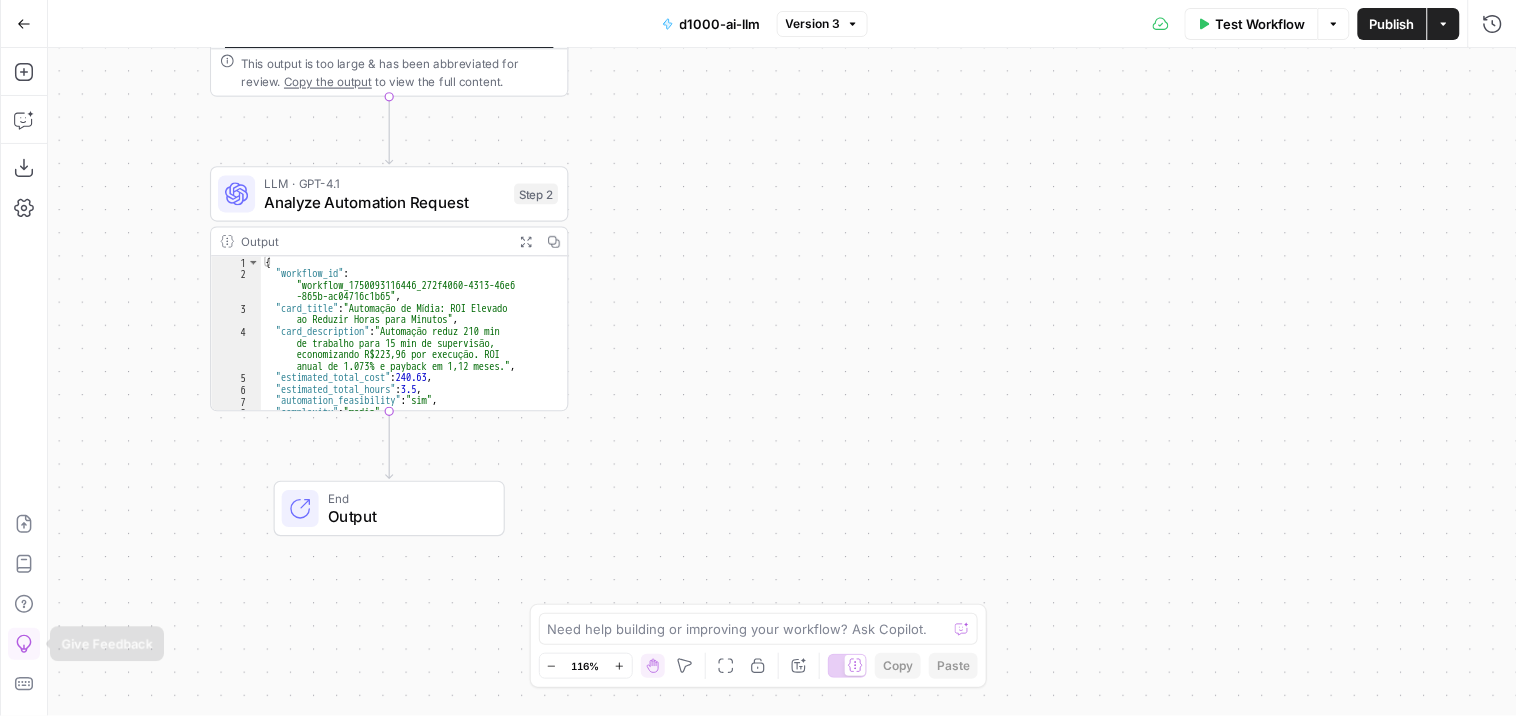 click 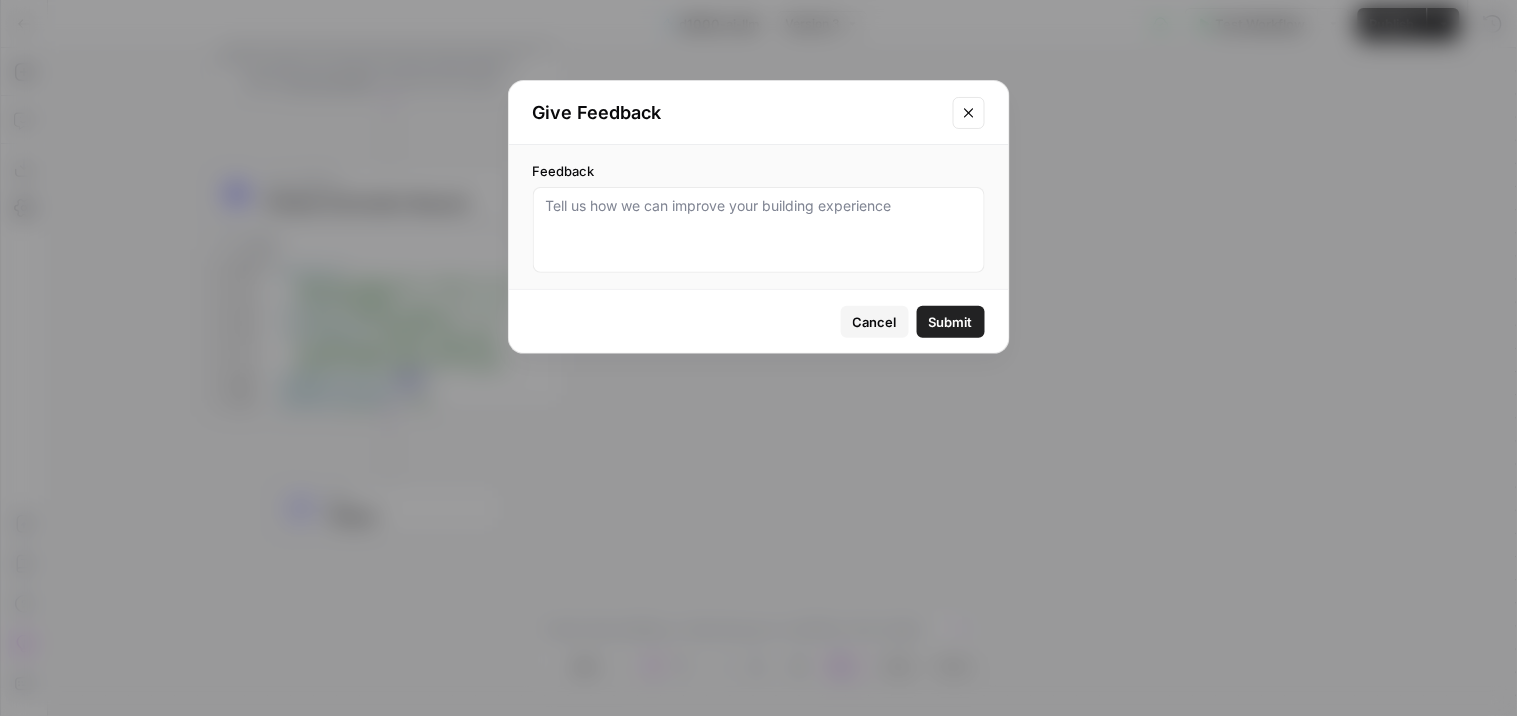 click on "Cancel" at bounding box center (875, 322) 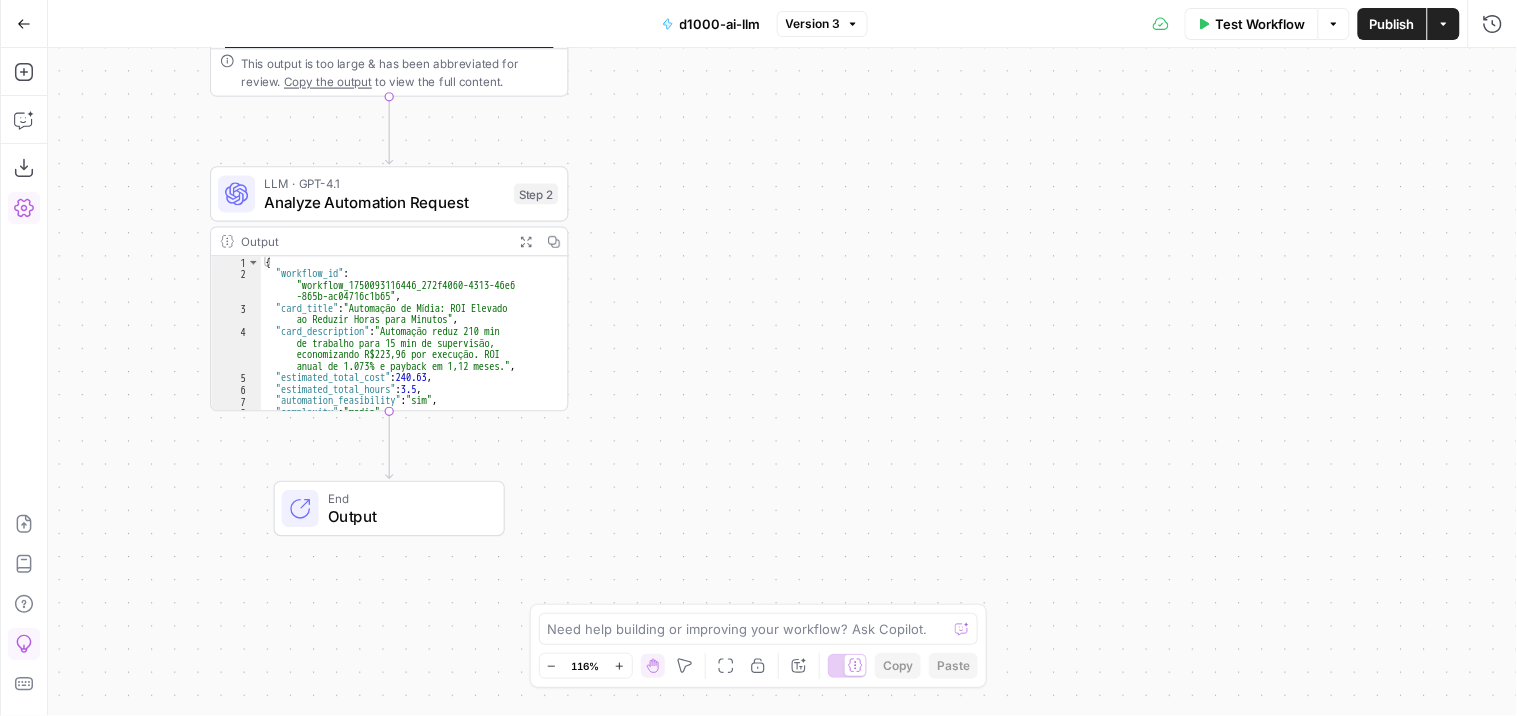 click 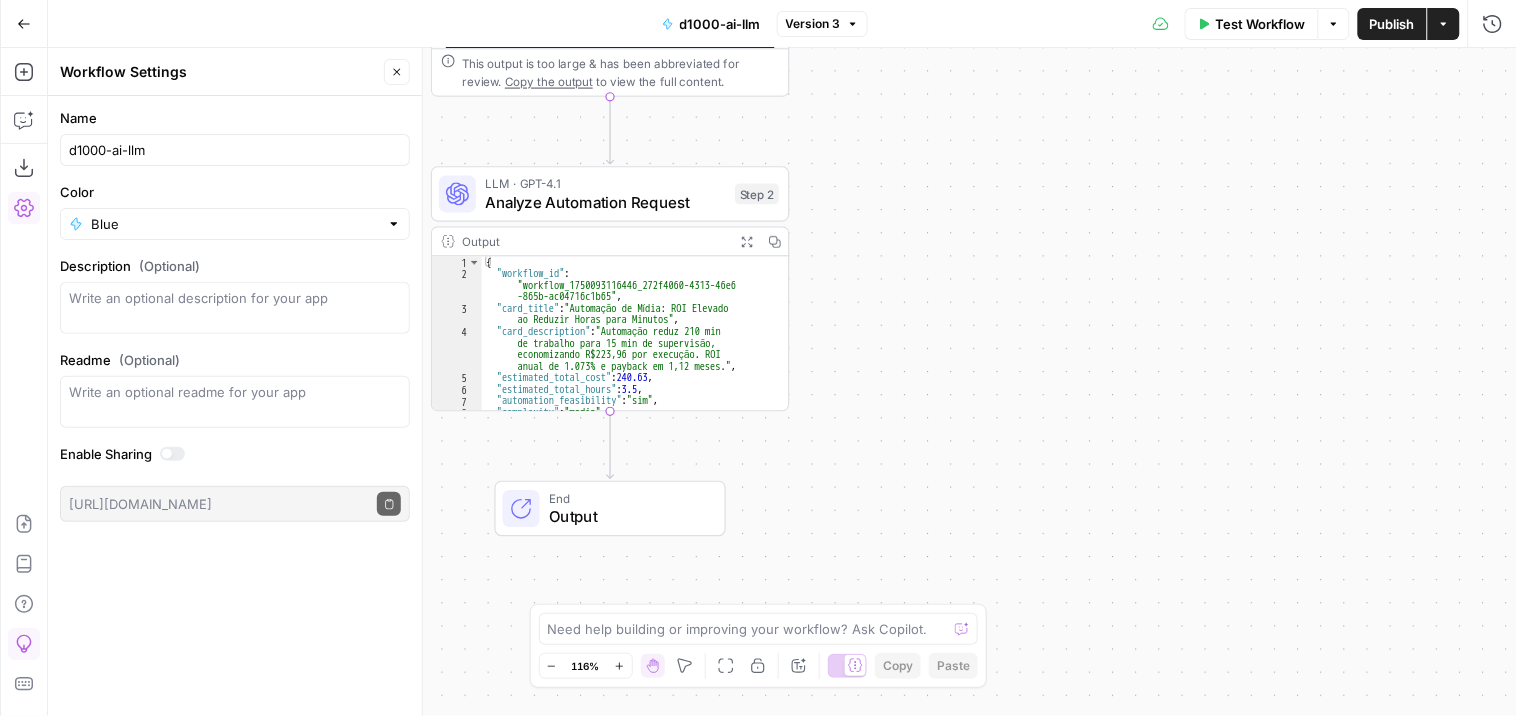 click 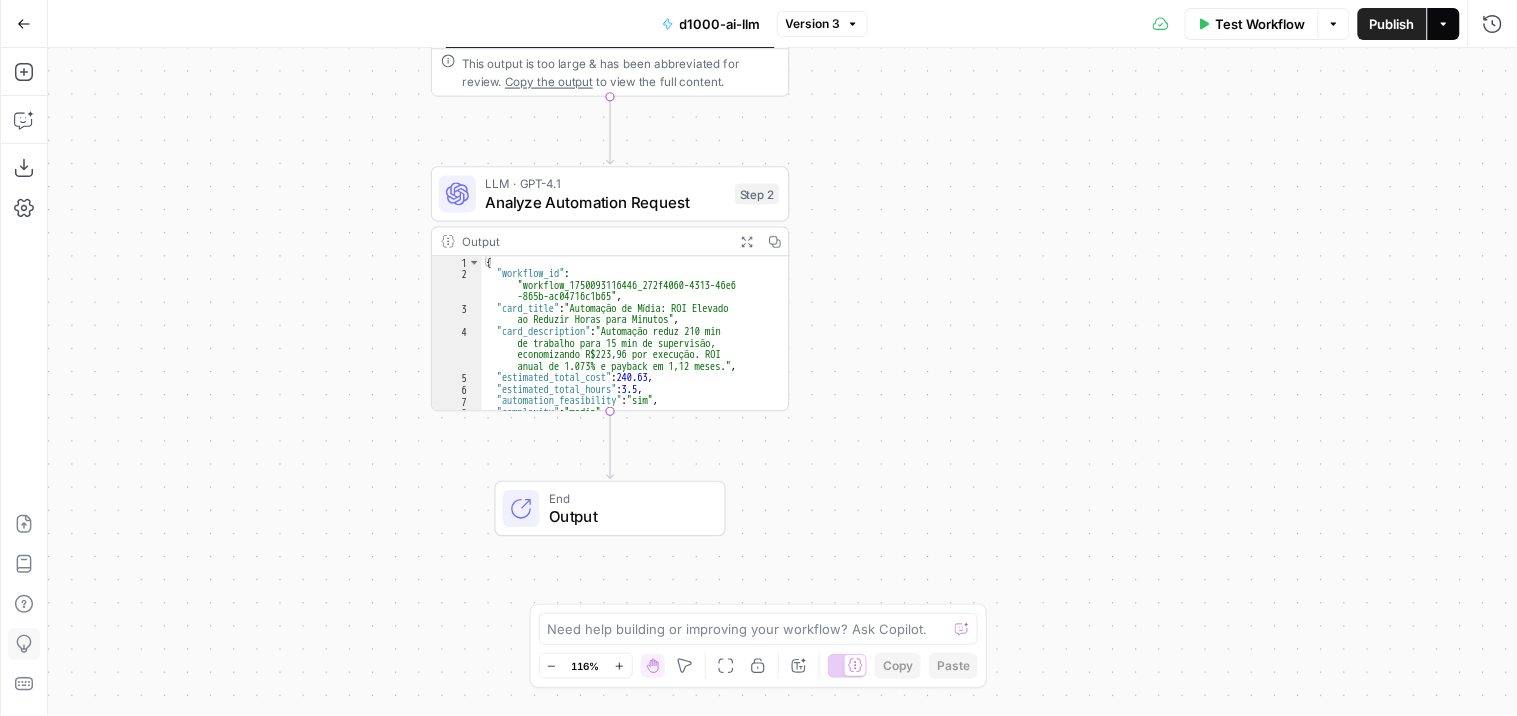 click 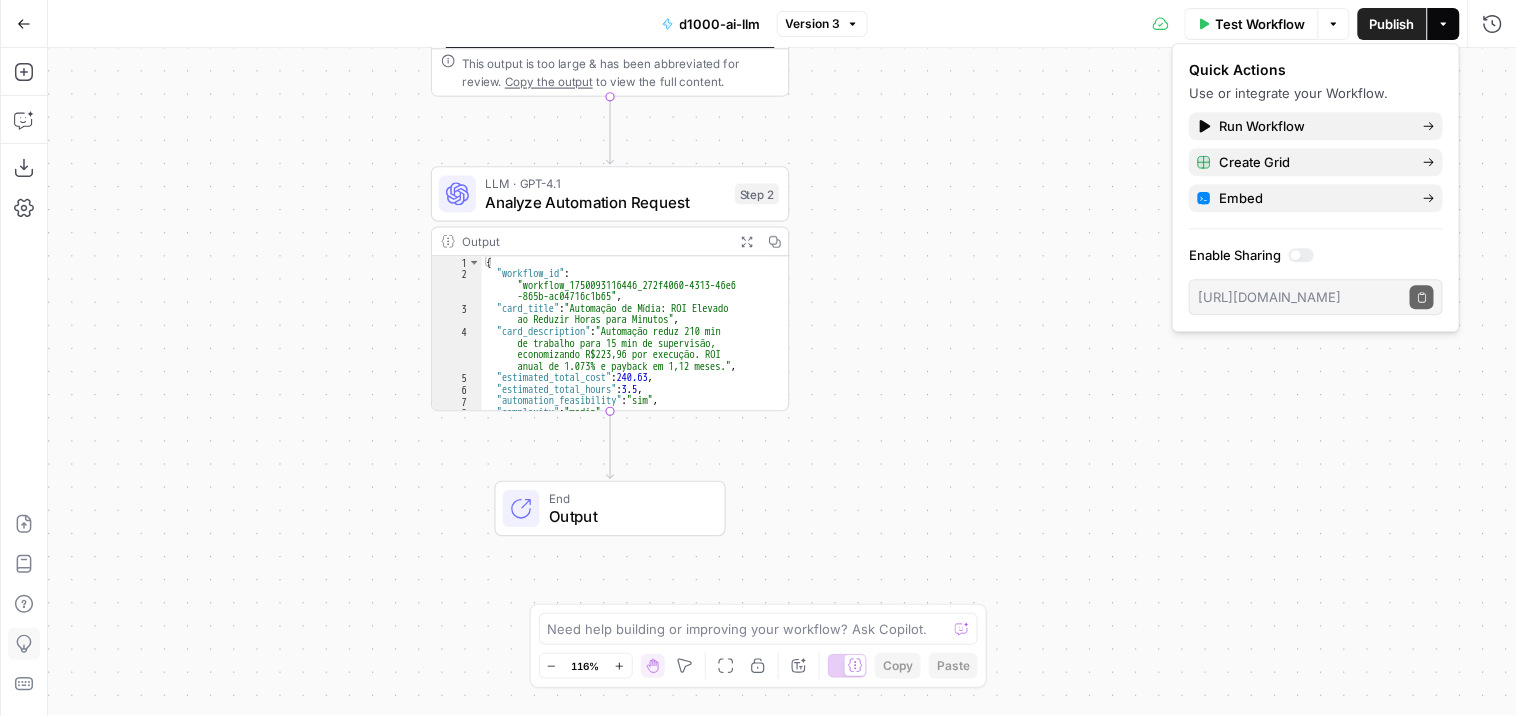 click on "**********" at bounding box center [782, 382] 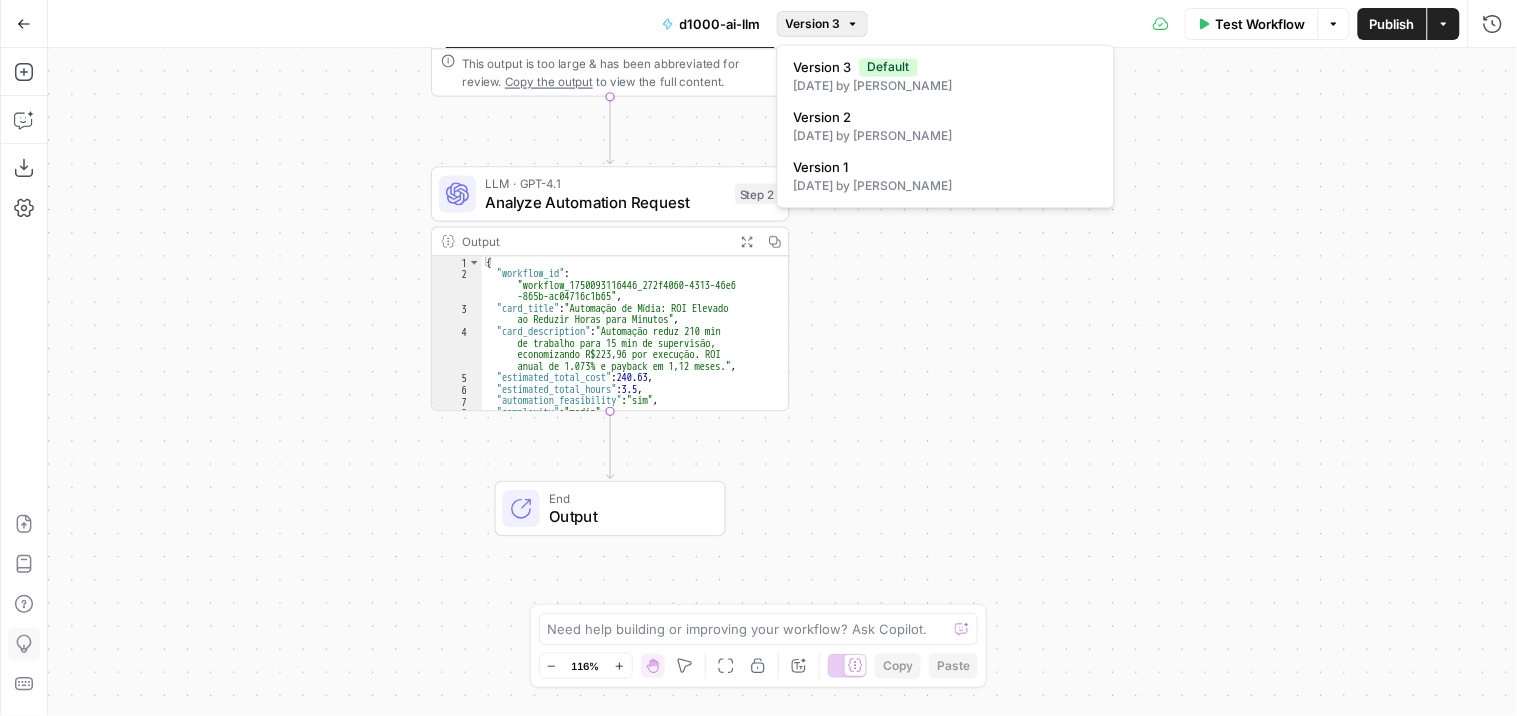 click 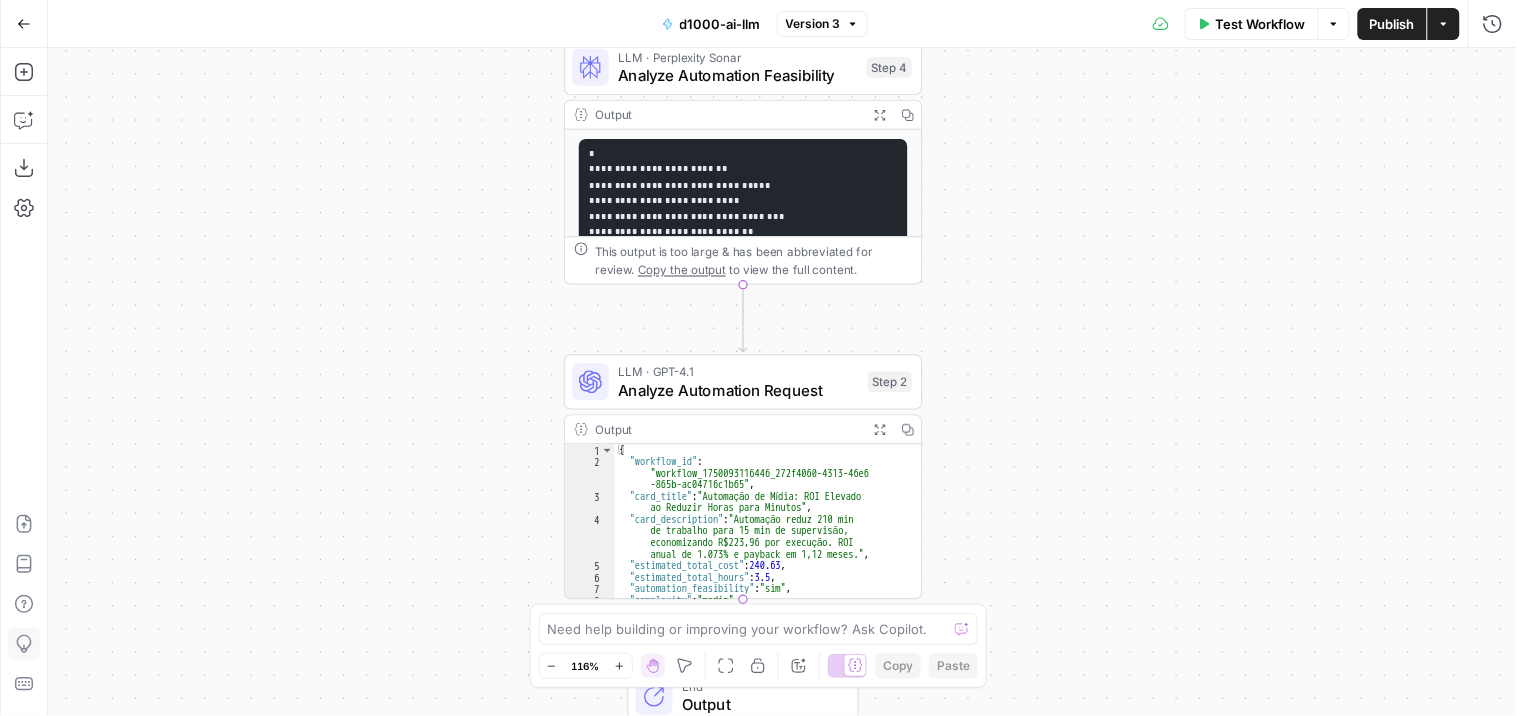 drag, startPoint x: 890, startPoint y: 213, endPoint x: 1065, endPoint y: 486, distance: 324.27457 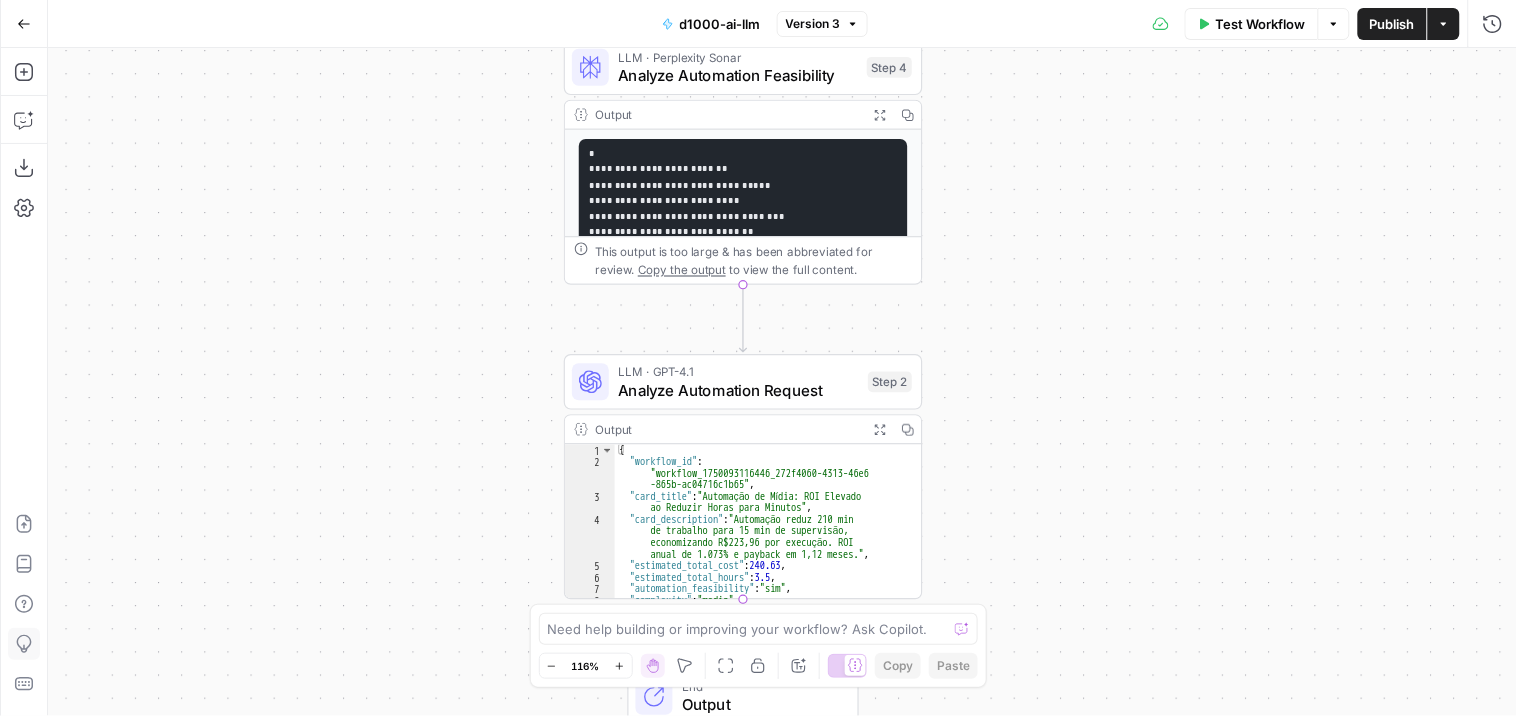 click on "**********" at bounding box center (782, 382) 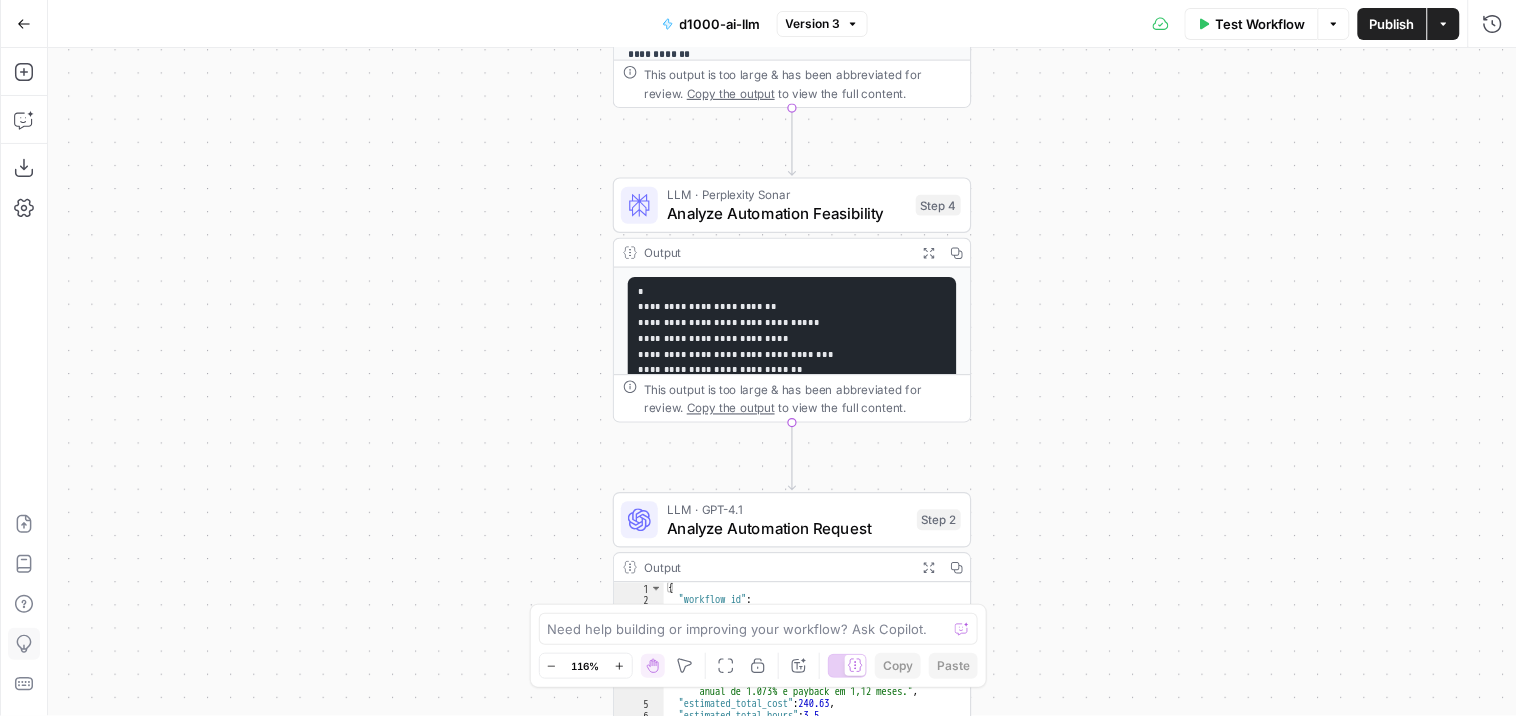 drag, startPoint x: 1056, startPoint y: 300, endPoint x: 894, endPoint y: 487, distance: 247.41261 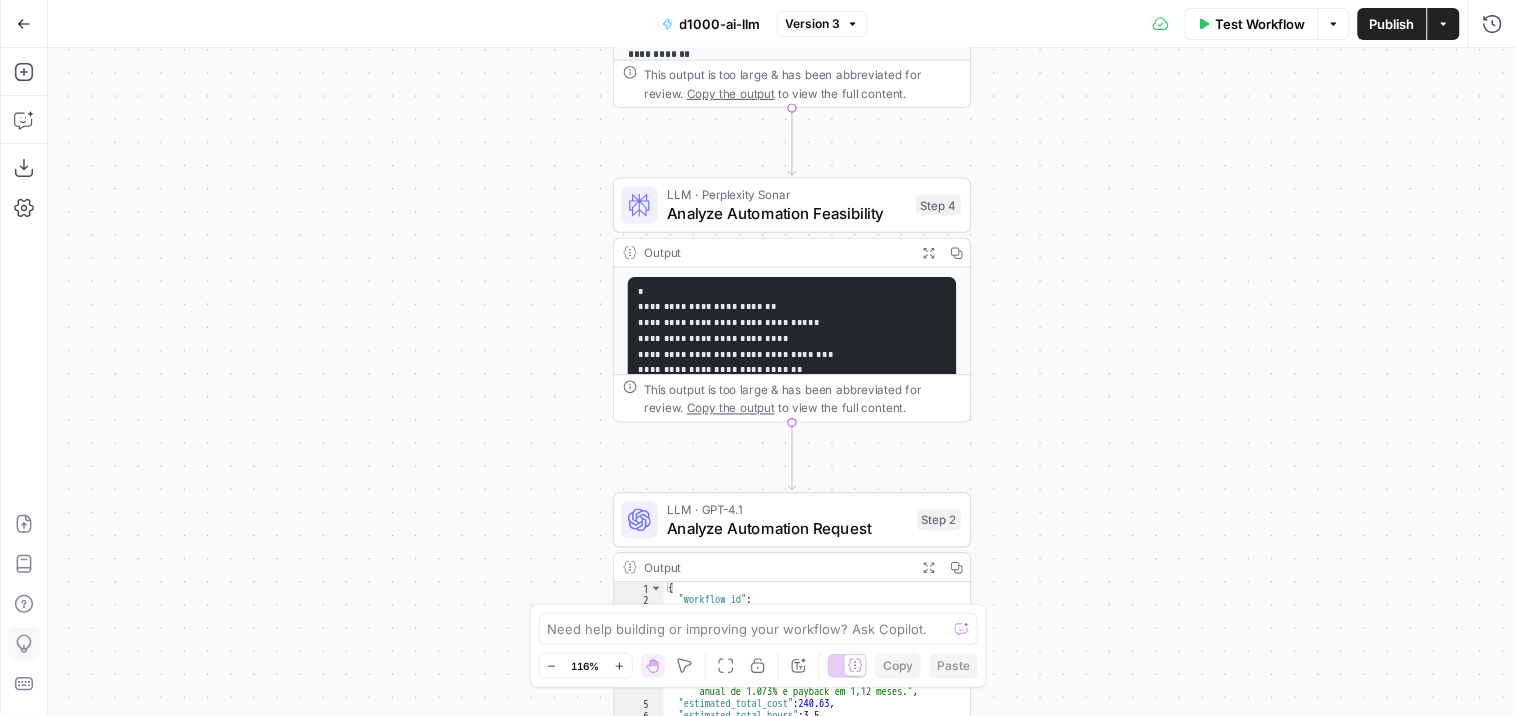 click on "**********" at bounding box center [782, 382] 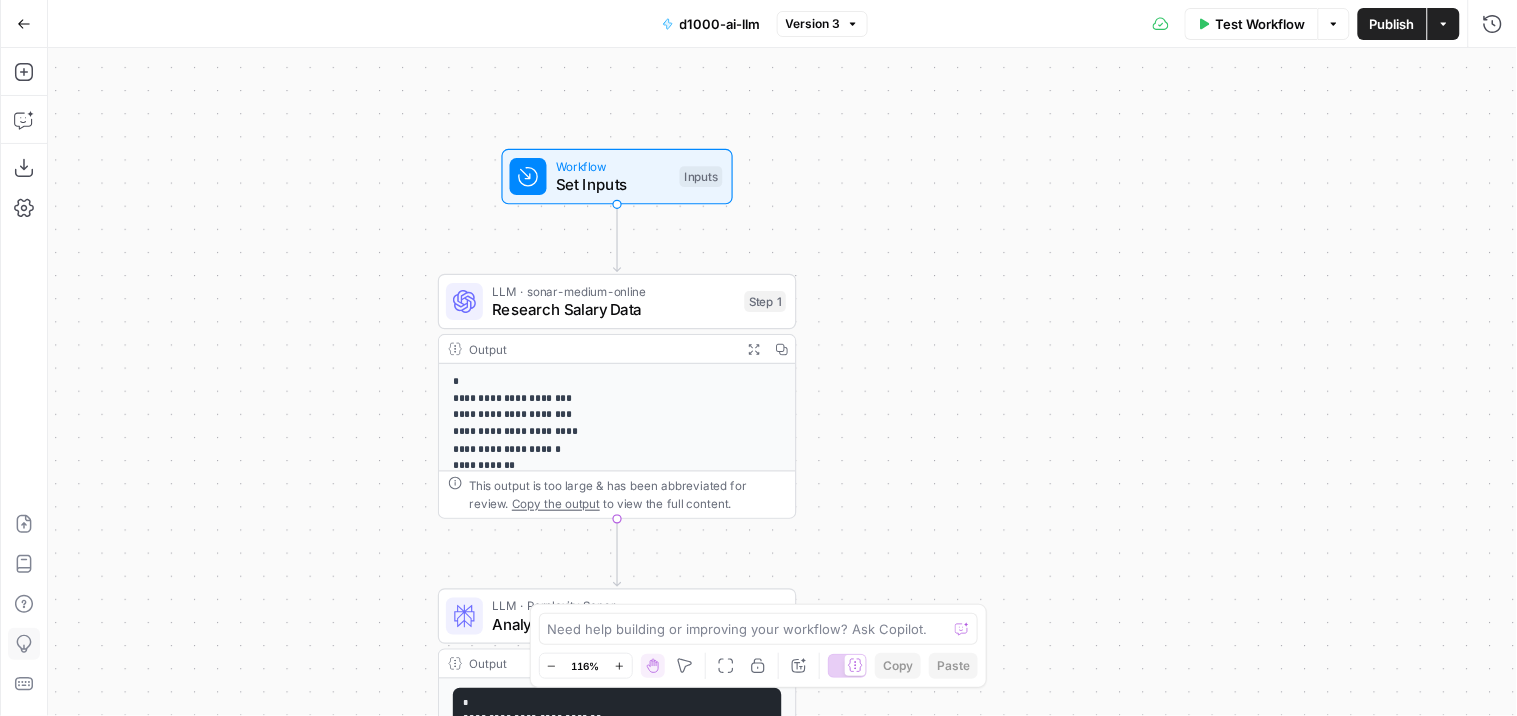 drag, startPoint x: 956, startPoint y: 435, endPoint x: 955, endPoint y: 500, distance: 65.00769 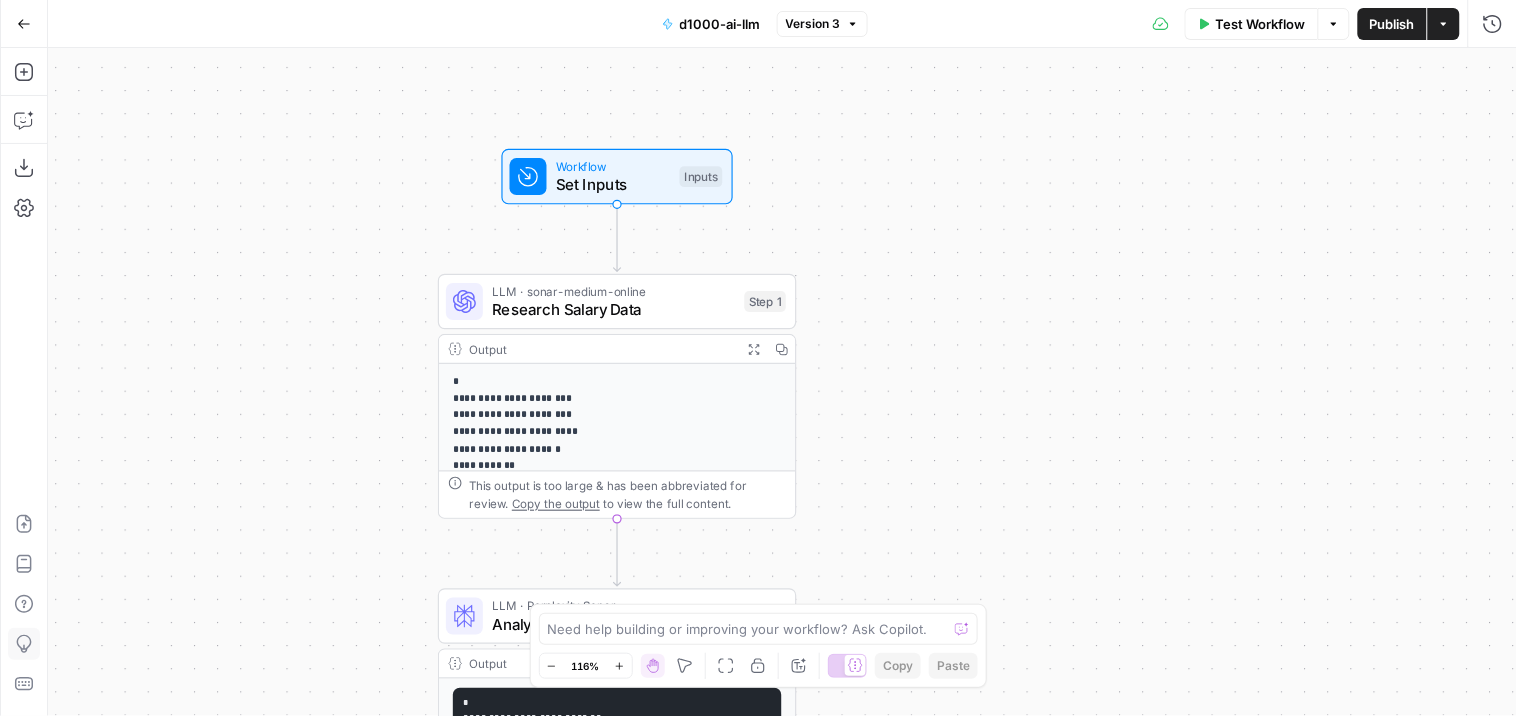 click on "**********" at bounding box center [782, 382] 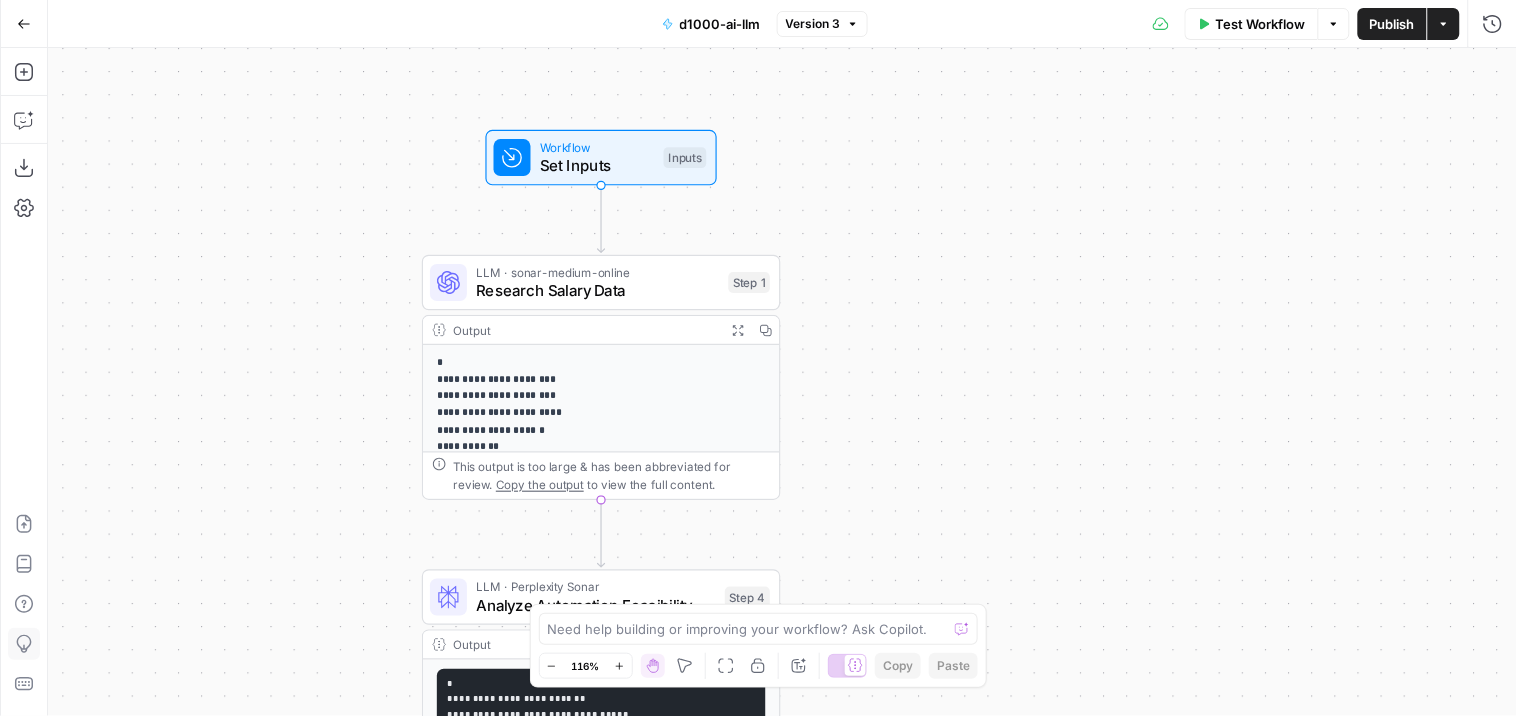 drag, startPoint x: 945, startPoint y: 374, endPoint x: 916, endPoint y: 246, distance: 131.24405 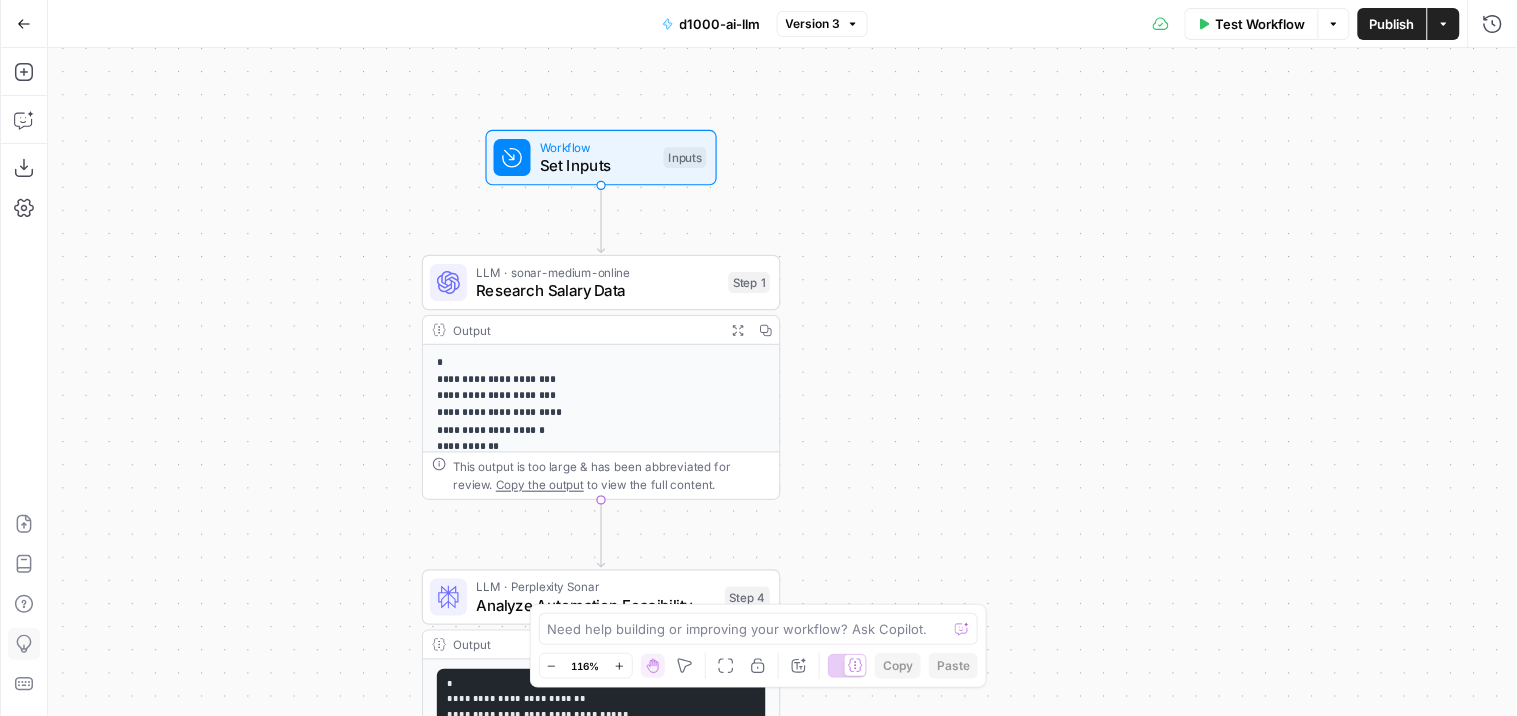 click on "**********" at bounding box center [782, 382] 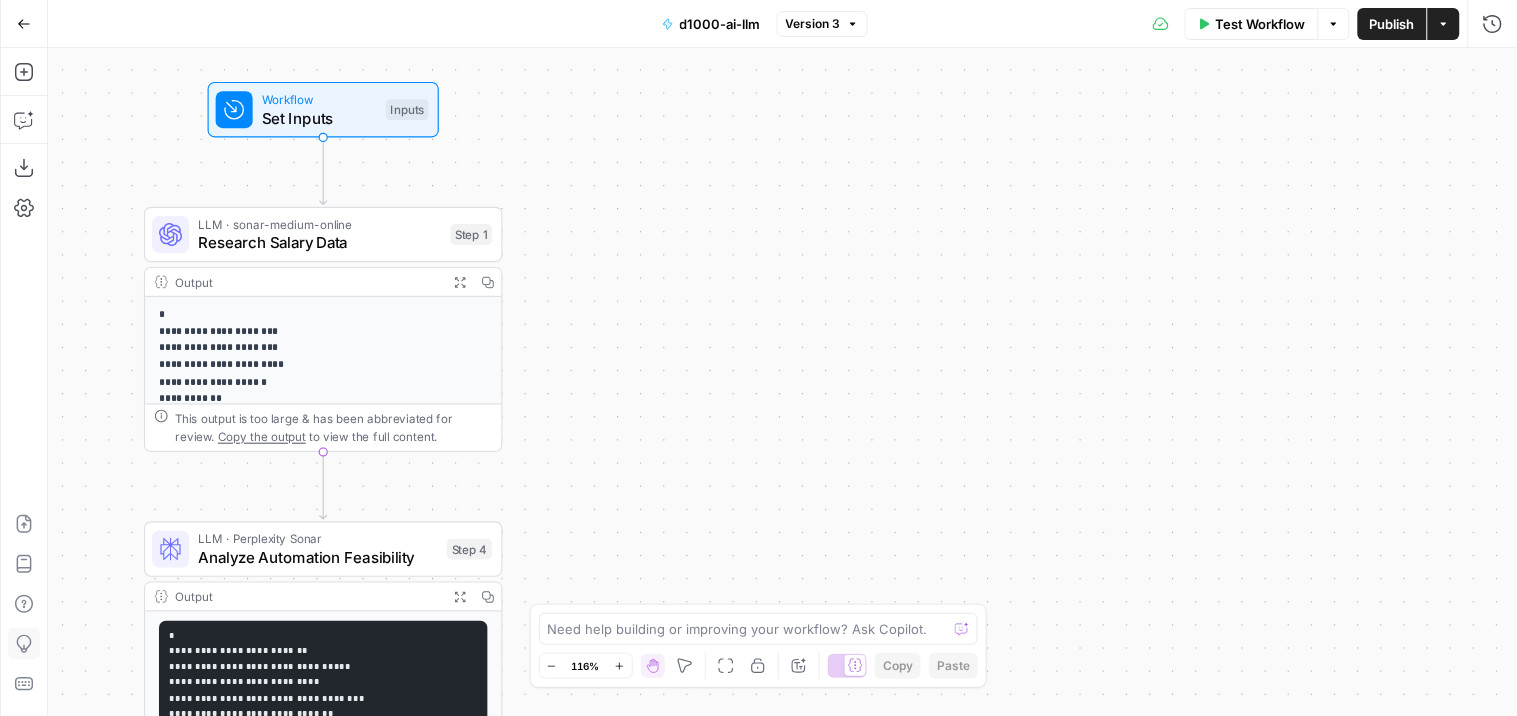 drag, startPoint x: 912, startPoint y: 232, endPoint x: 676, endPoint y: 213, distance: 236.7636 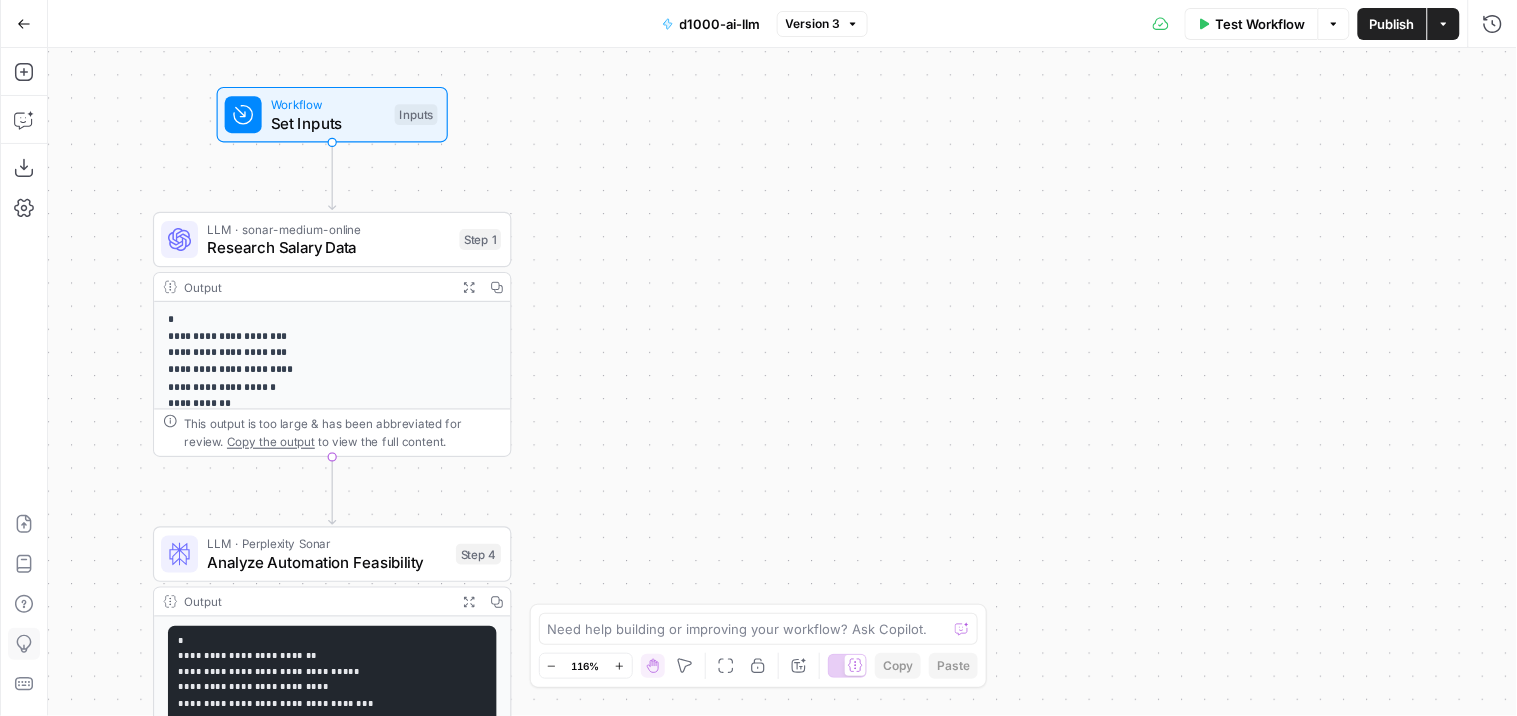 drag, startPoint x: 697, startPoint y: 267, endPoint x: 653, endPoint y: 305, distance: 58.137768 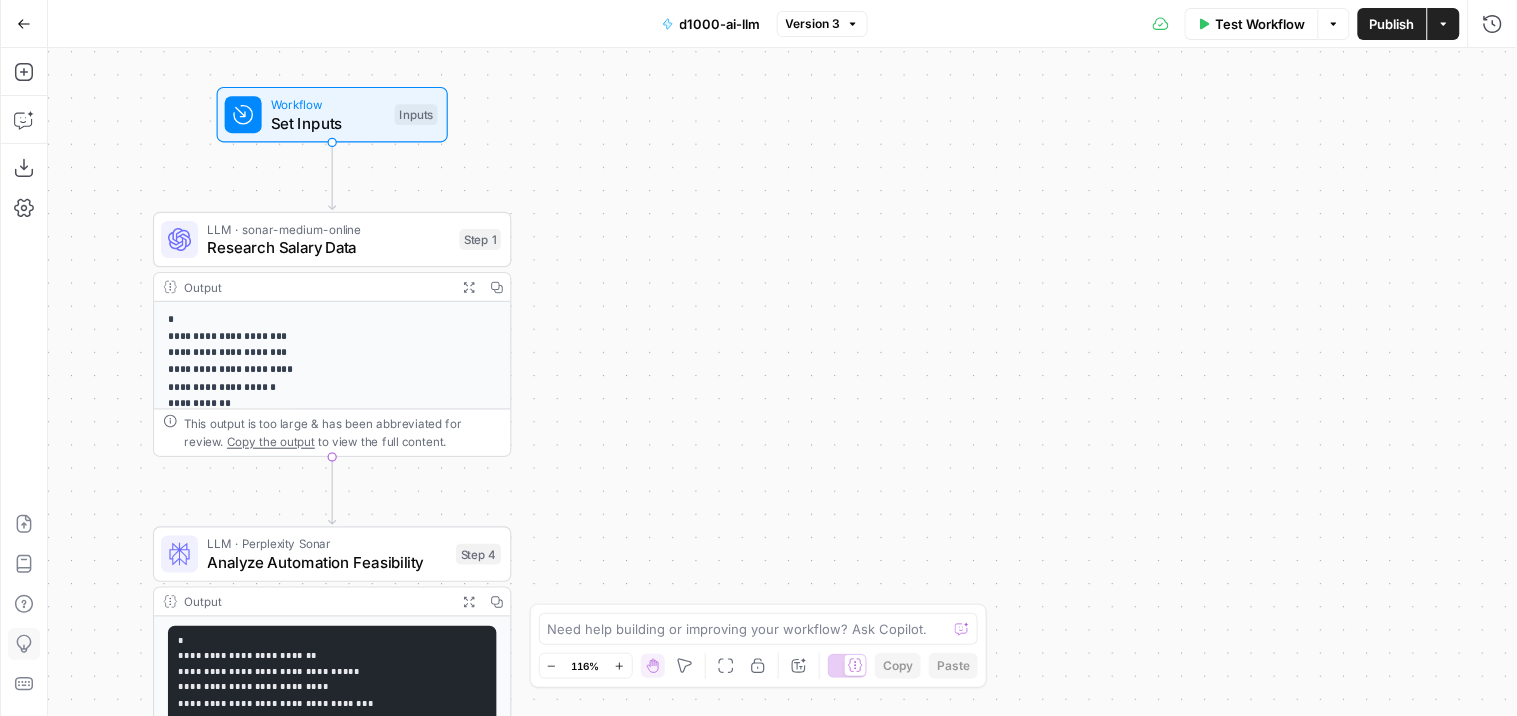 click on "**********" at bounding box center (782, 382) 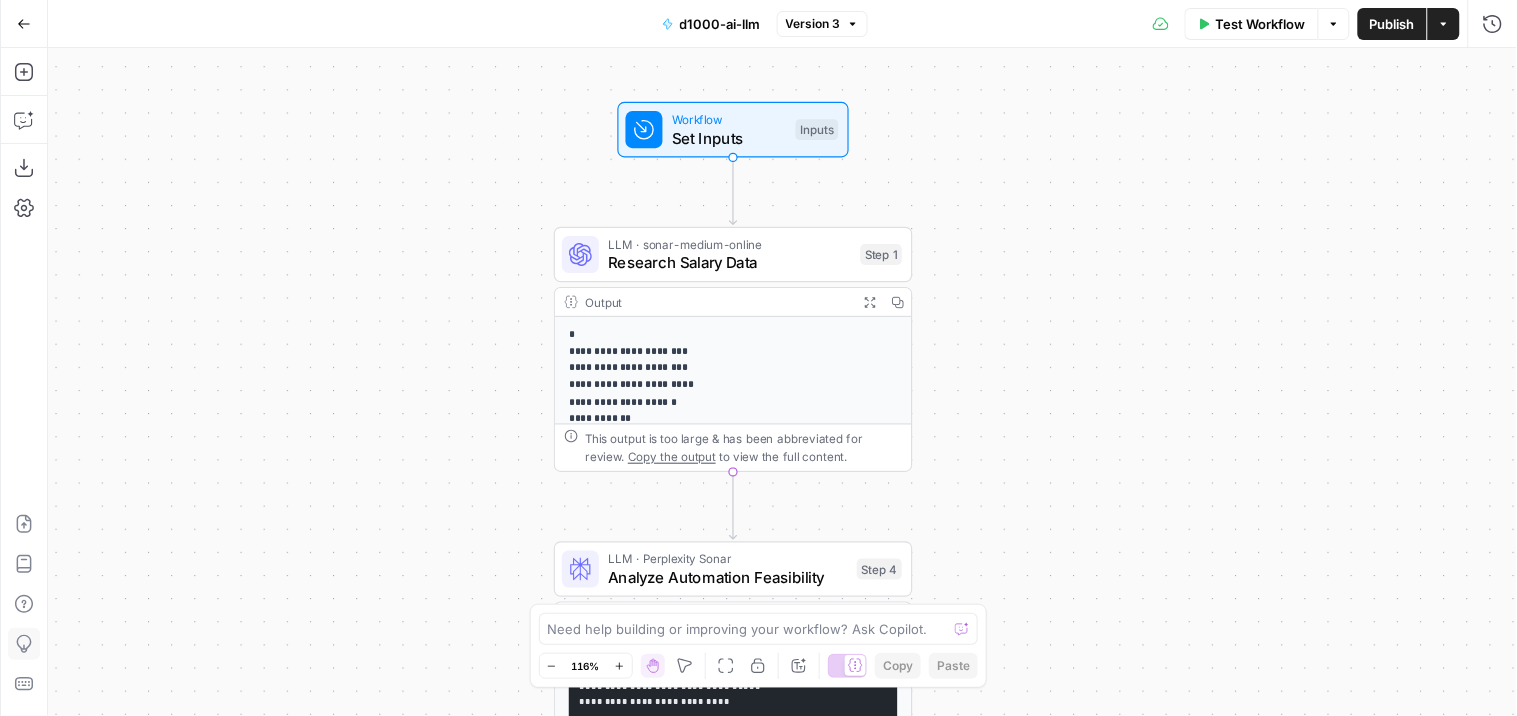 drag, startPoint x: 624, startPoint y: 236, endPoint x: 1017, endPoint y: 251, distance: 393.28616 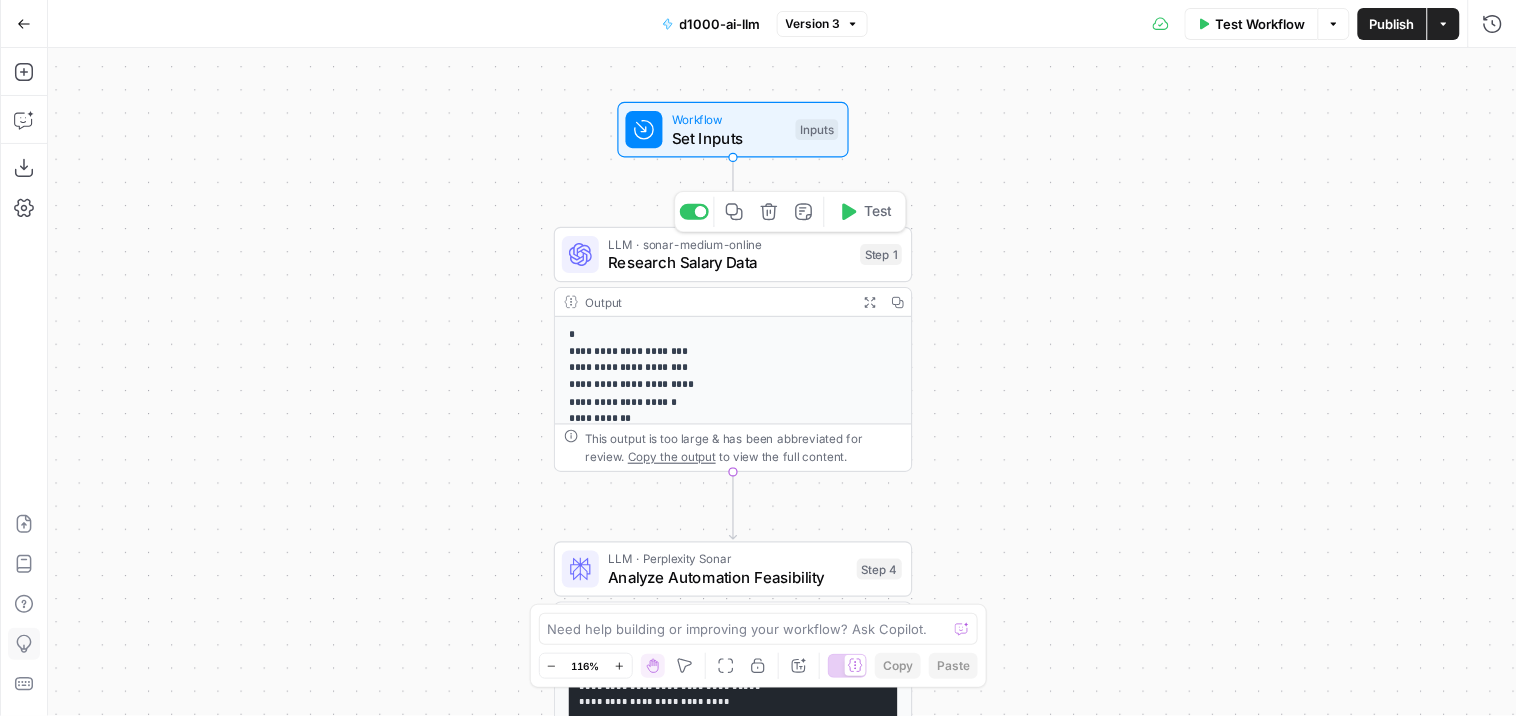 click on "Research Salary Data" at bounding box center [729, 262] 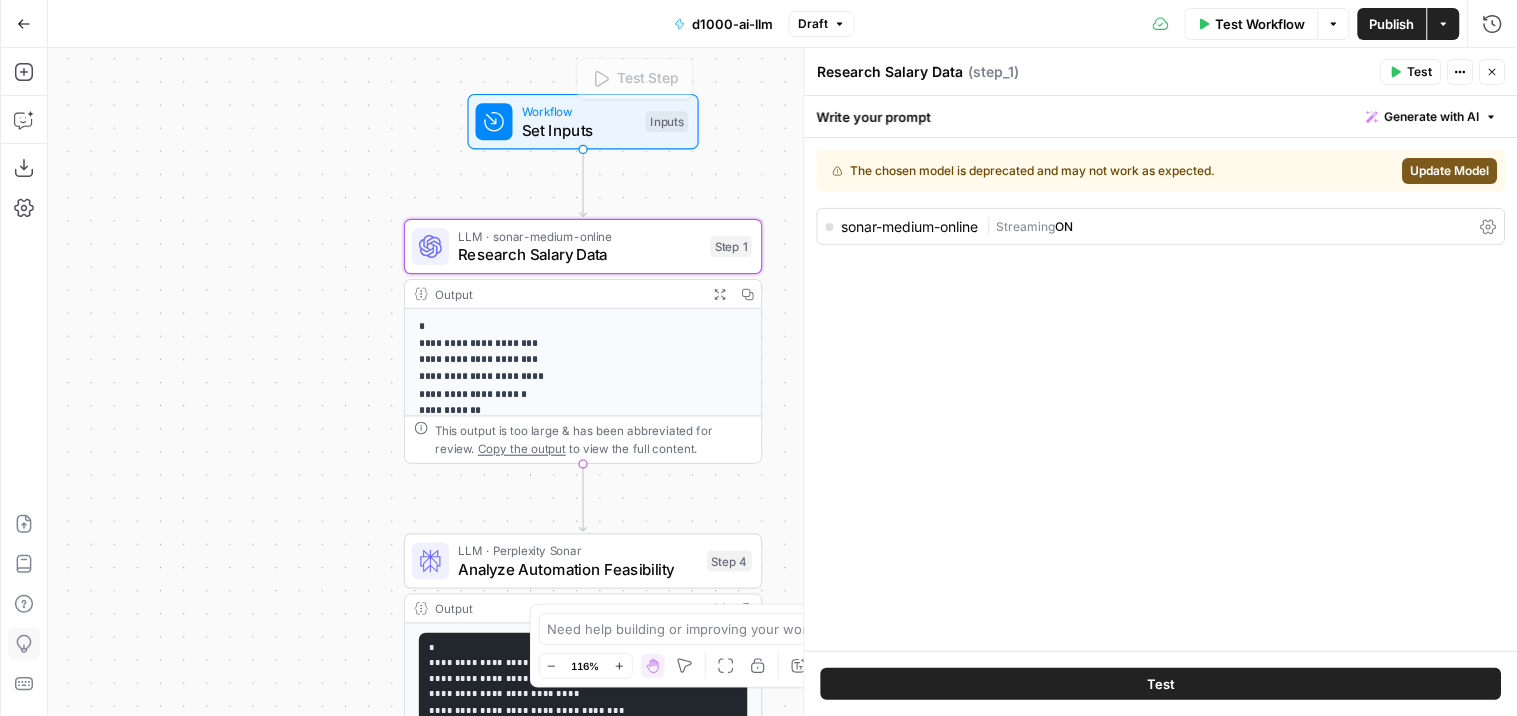 drag, startPoint x: 472, startPoint y: 124, endPoint x: 274, endPoint y: 118, distance: 198.09088 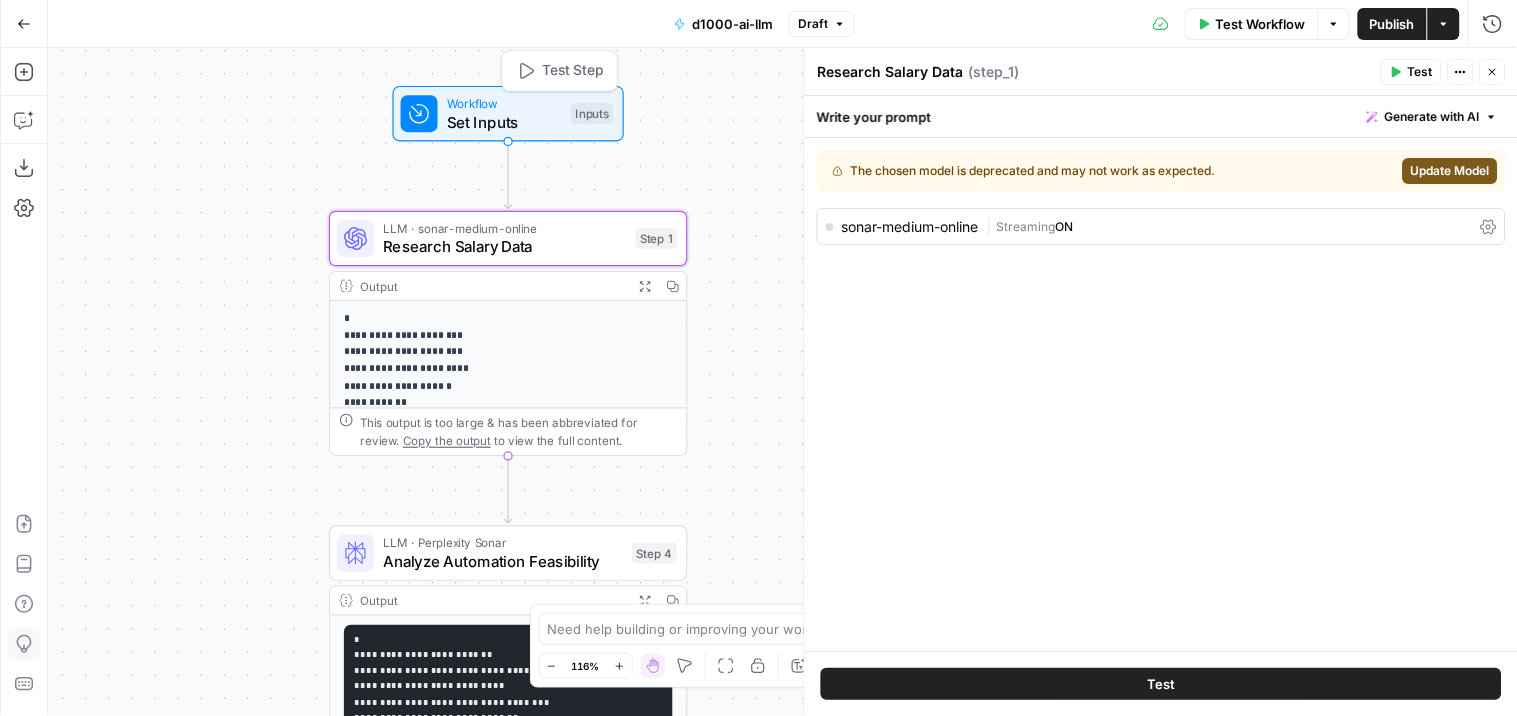 click on "Set Inputs" at bounding box center (504, 121) 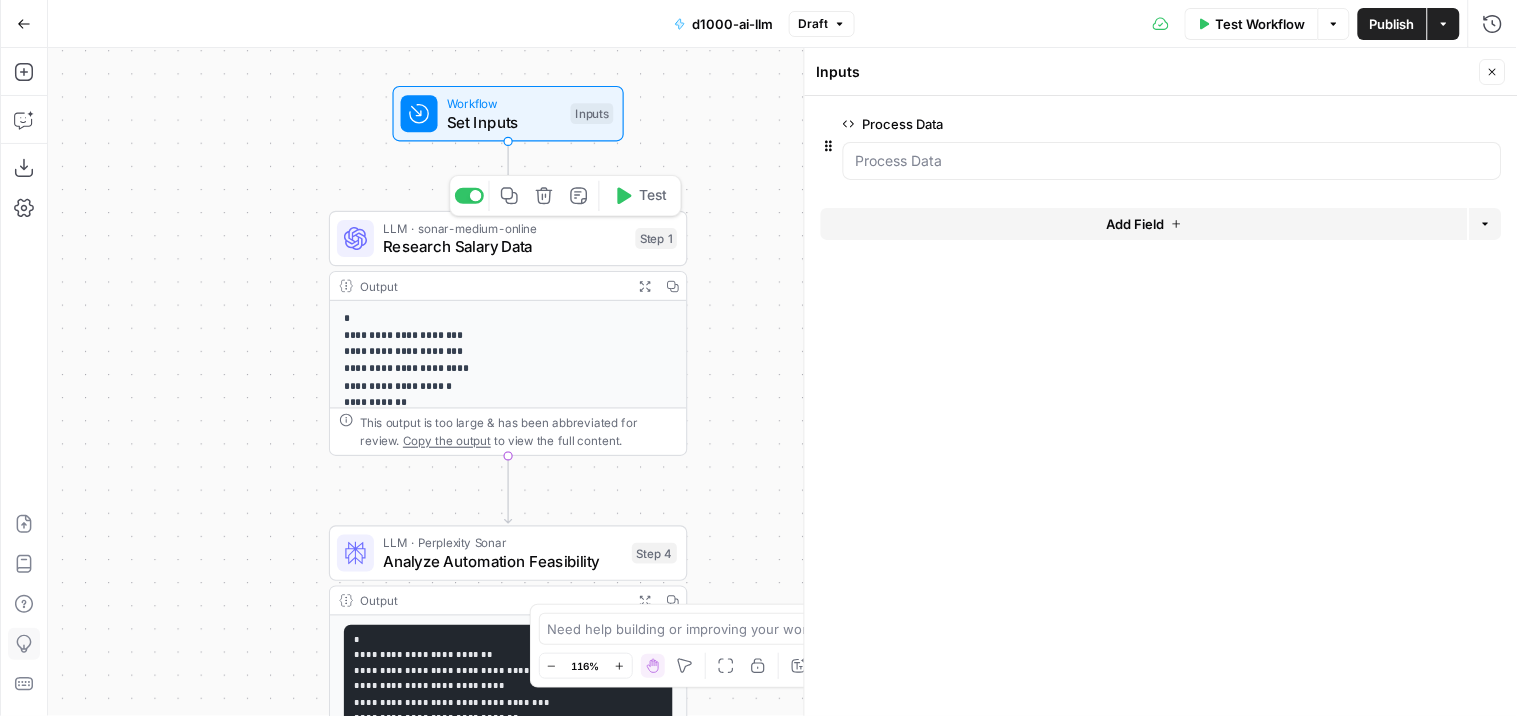 click on "Research Salary Data" at bounding box center [504, 246] 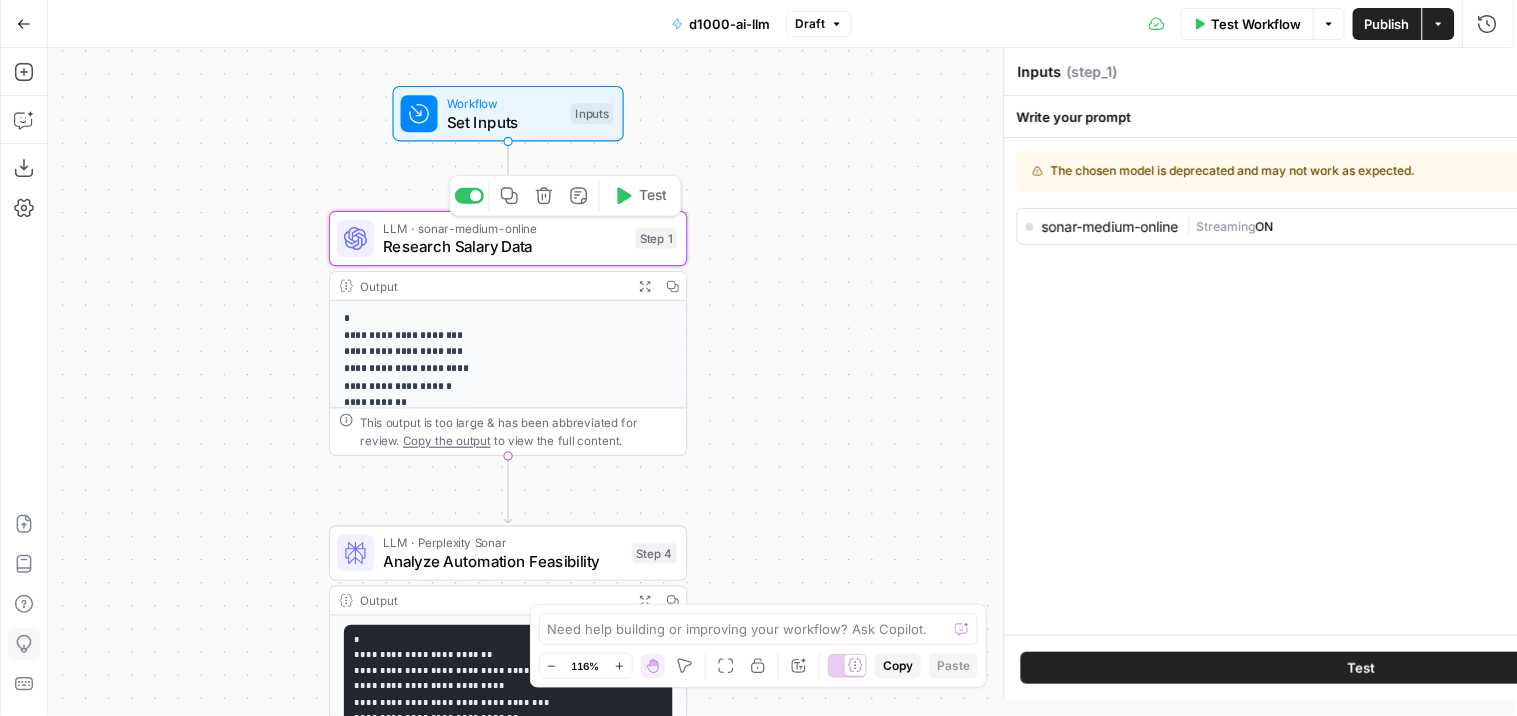 type on "Research Salary Data" 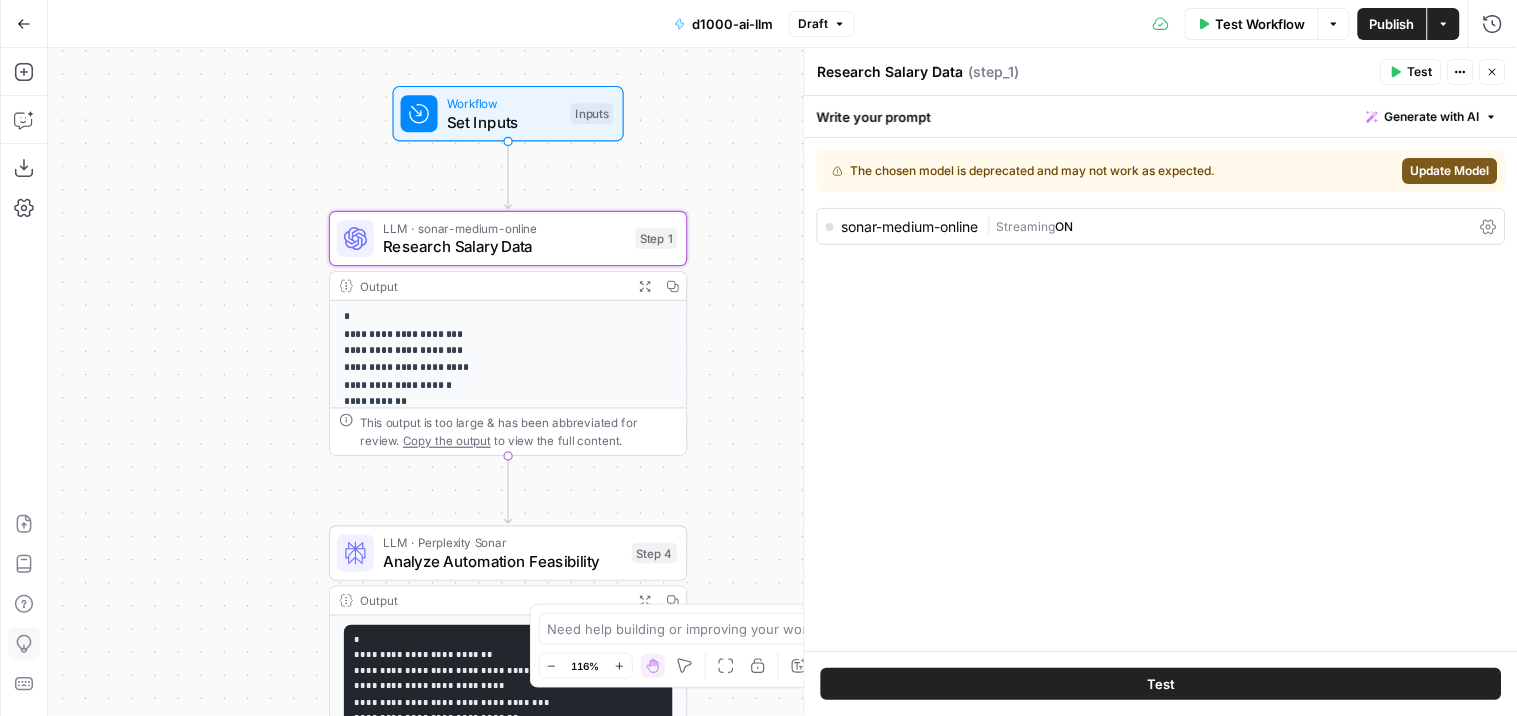 scroll, scrollTop: 0, scrollLeft: 0, axis: both 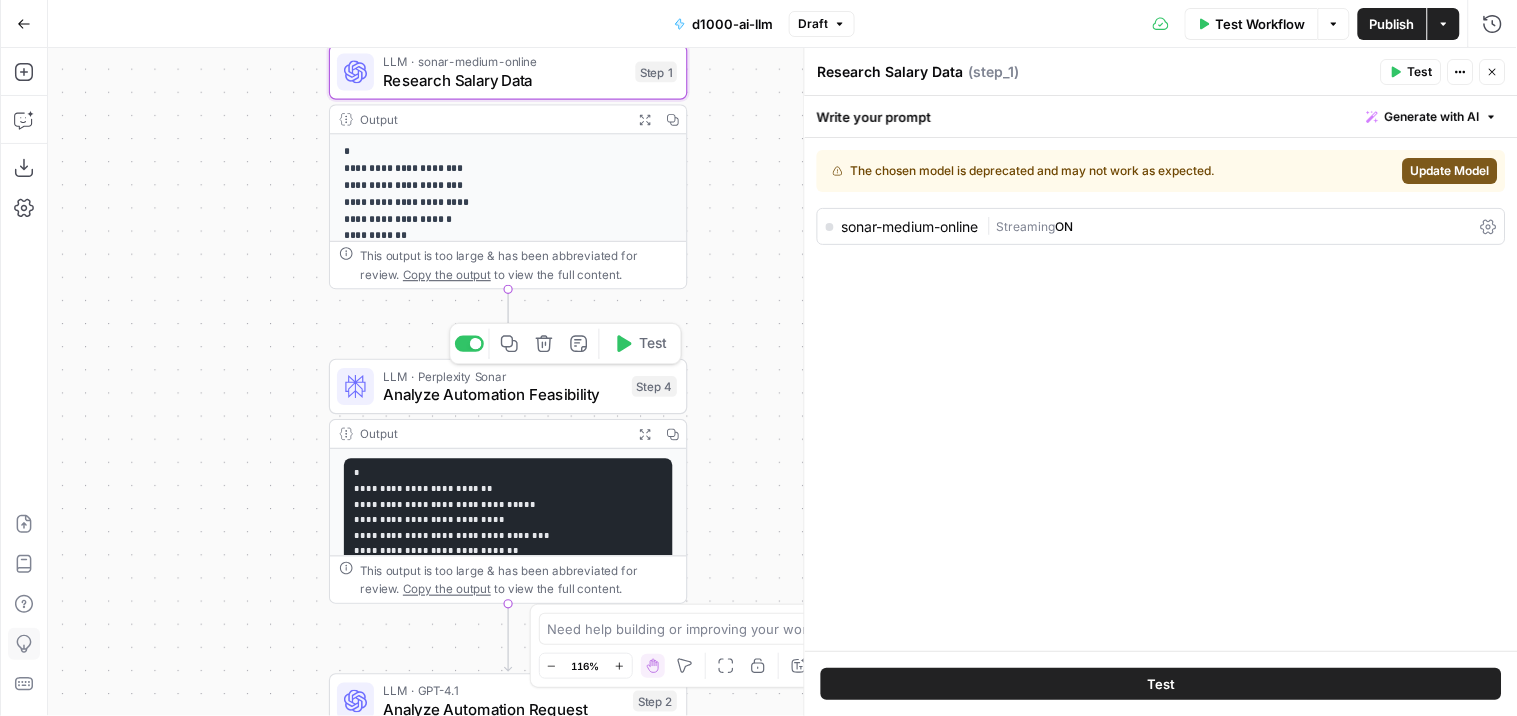 click on "LLM · Perplexity Sonar Analyze Automation Feasibility Step 4 Copy step Delete step Add Note Test" at bounding box center [508, 387] 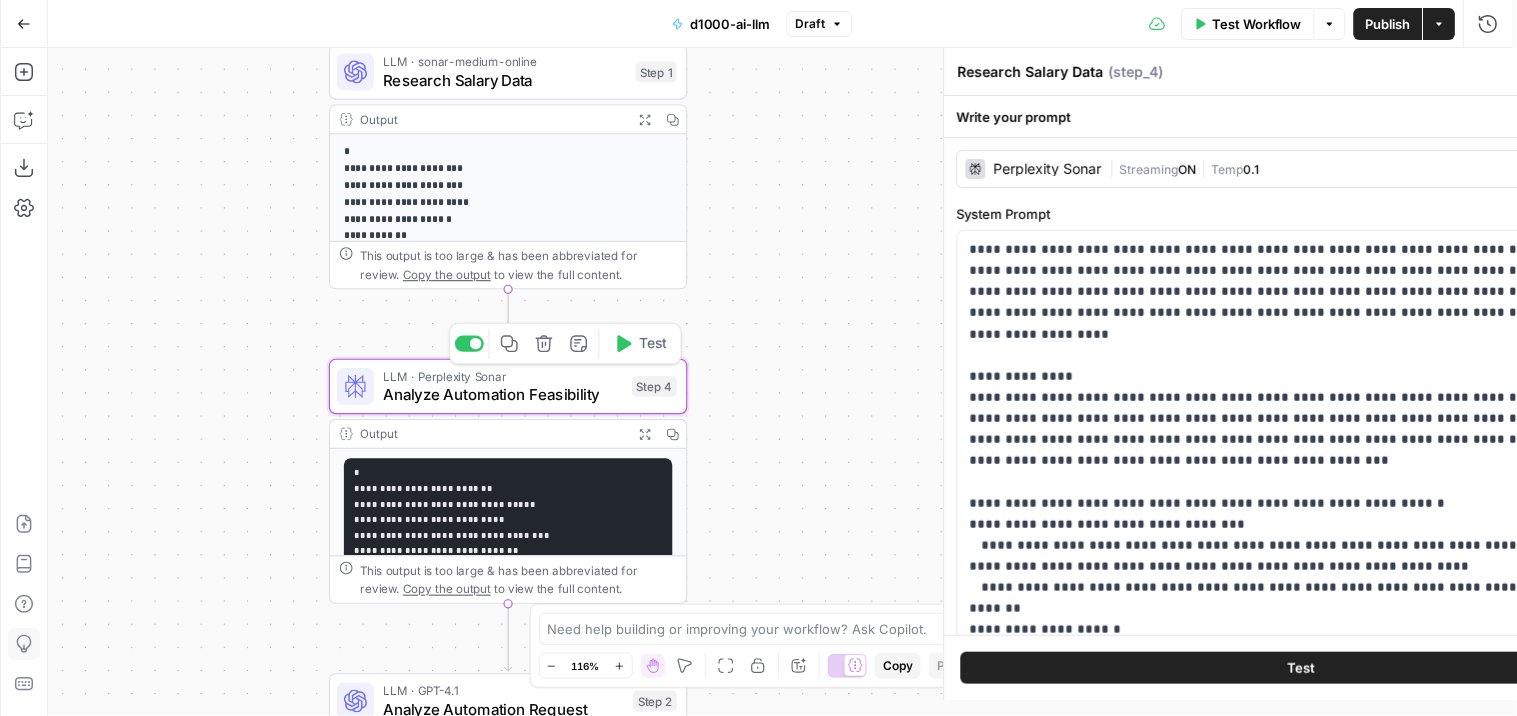 type on "Analyze Automation Feasibility" 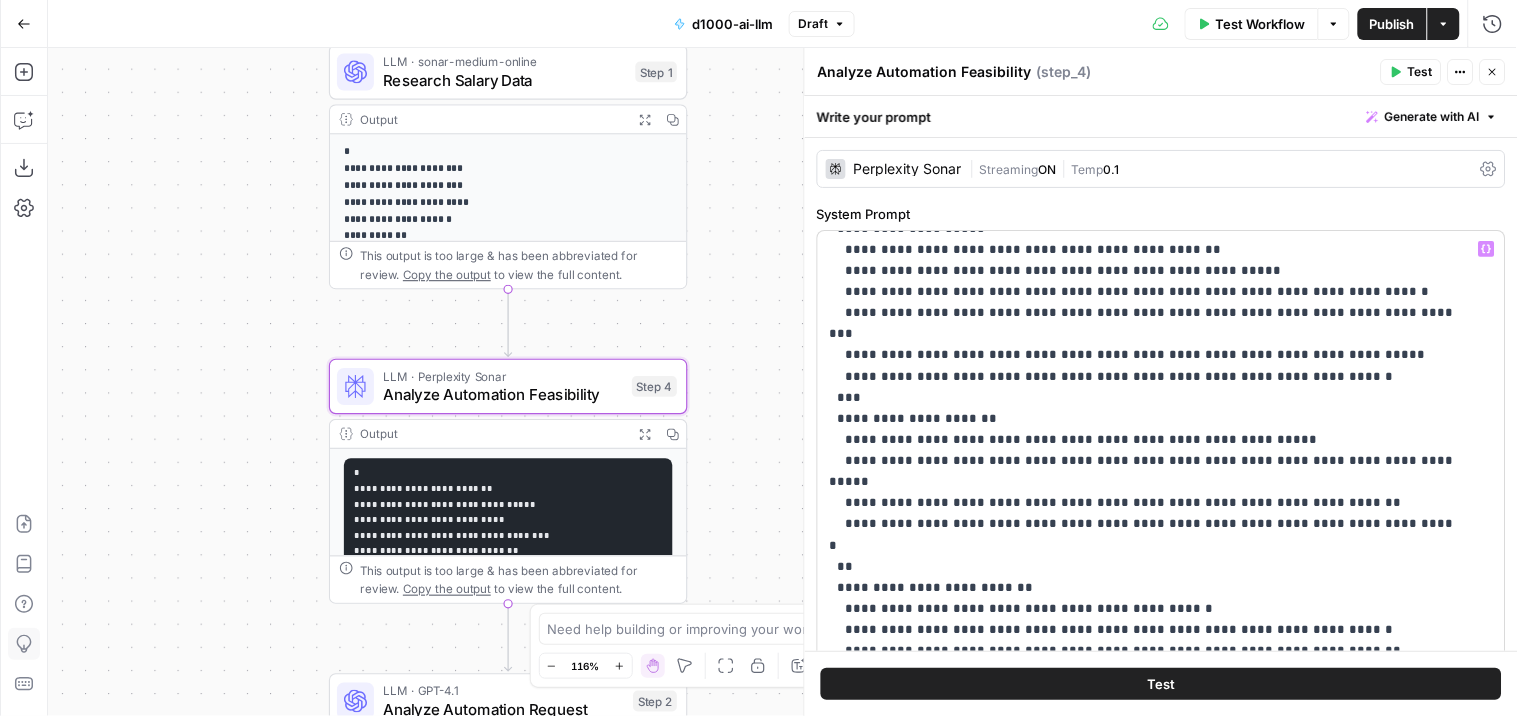 scroll, scrollTop: 1377, scrollLeft: 0, axis: vertical 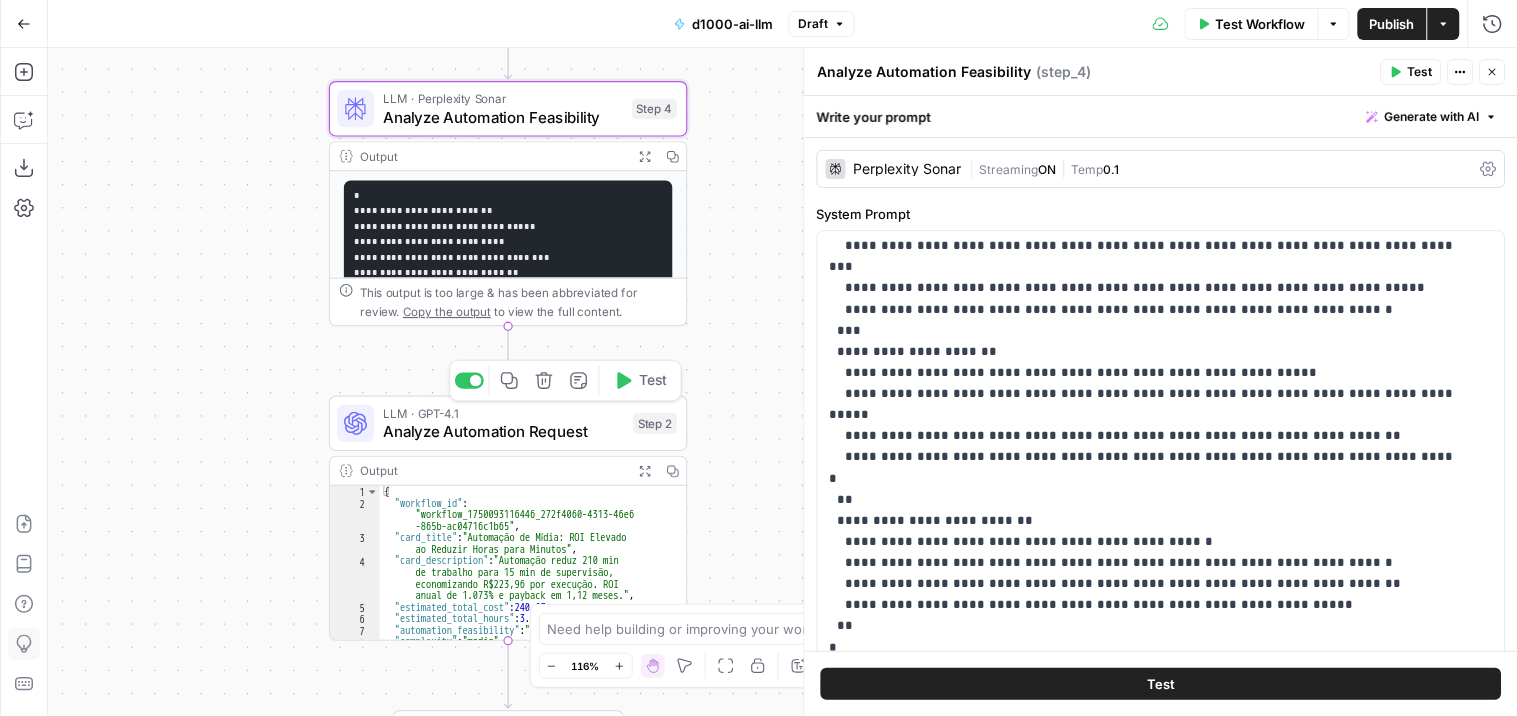 click on "Analyze Automation Request" at bounding box center [503, 431] 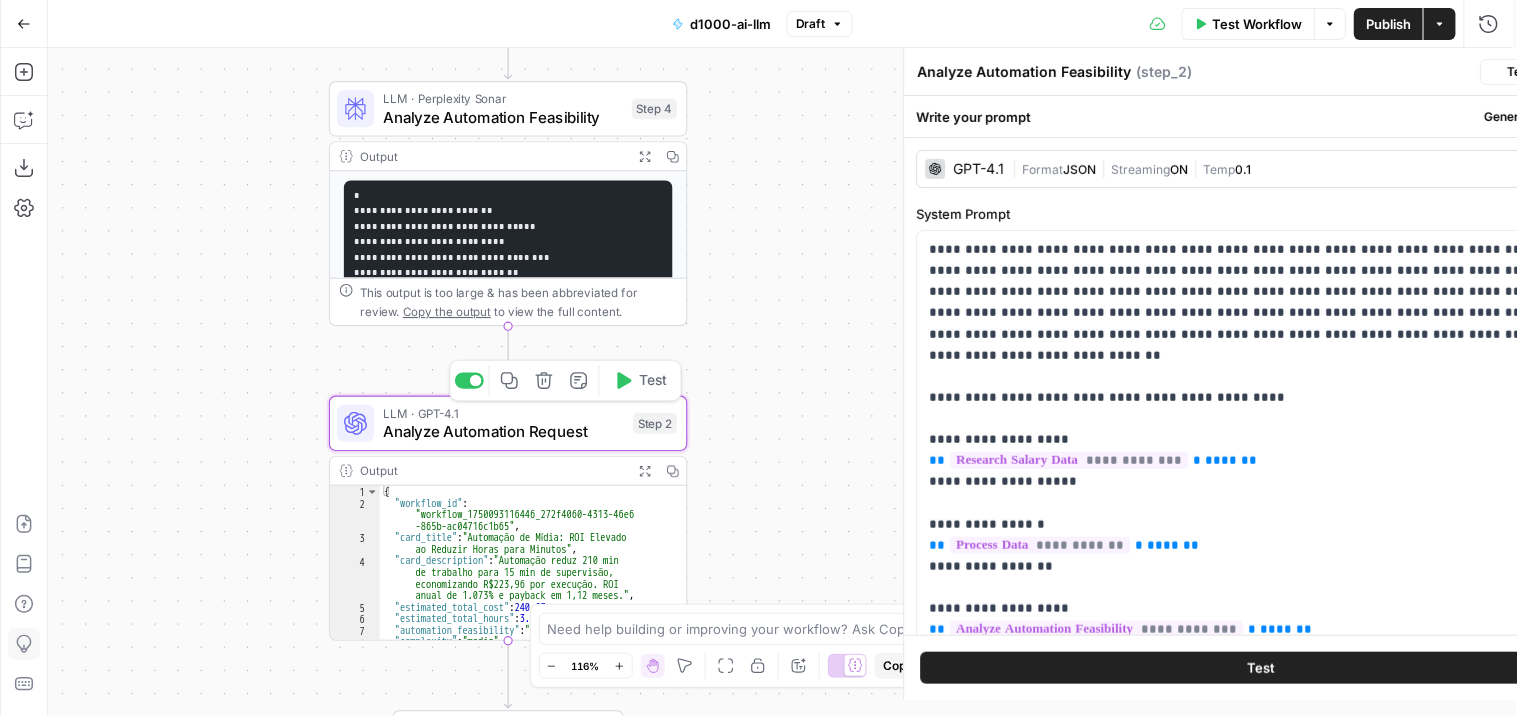type on "Analyze Automation Request" 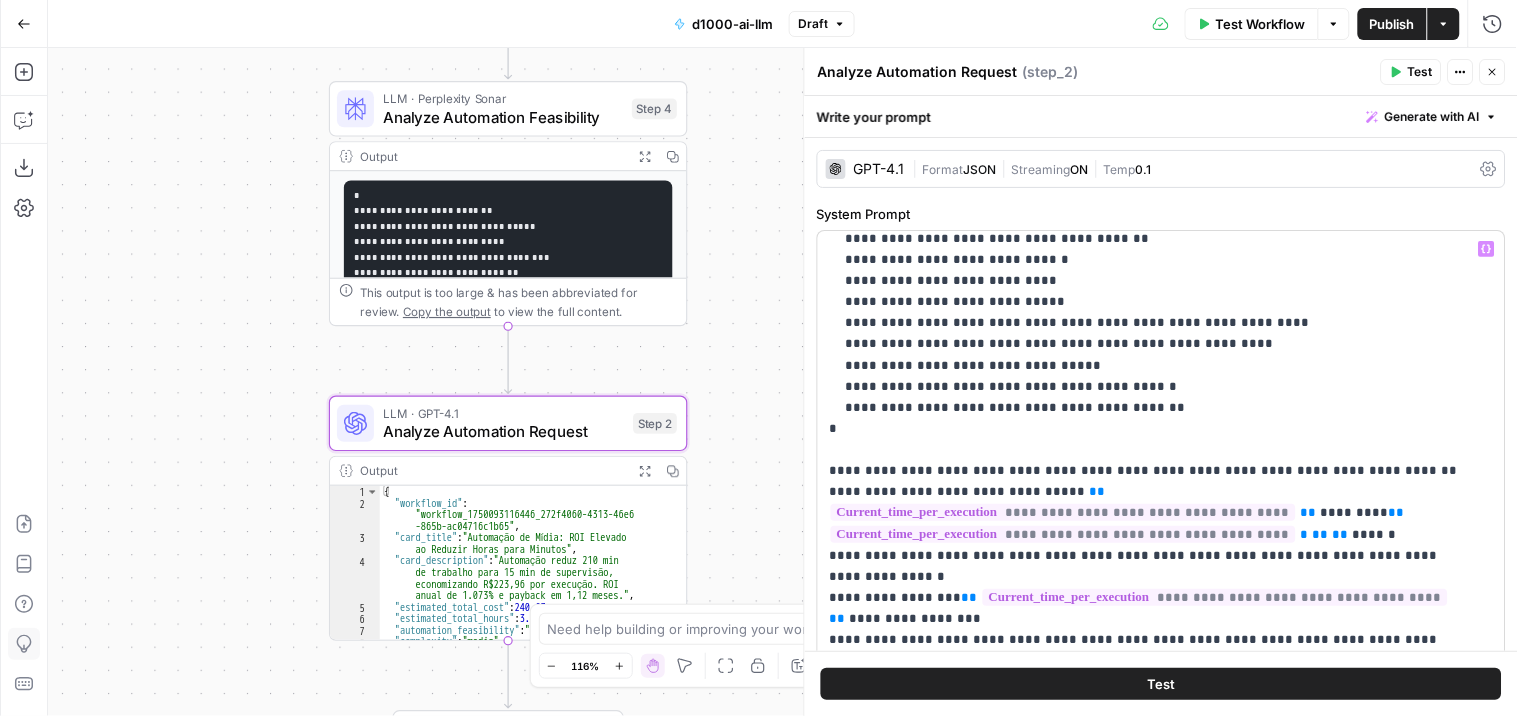 scroll, scrollTop: 2603, scrollLeft: 0, axis: vertical 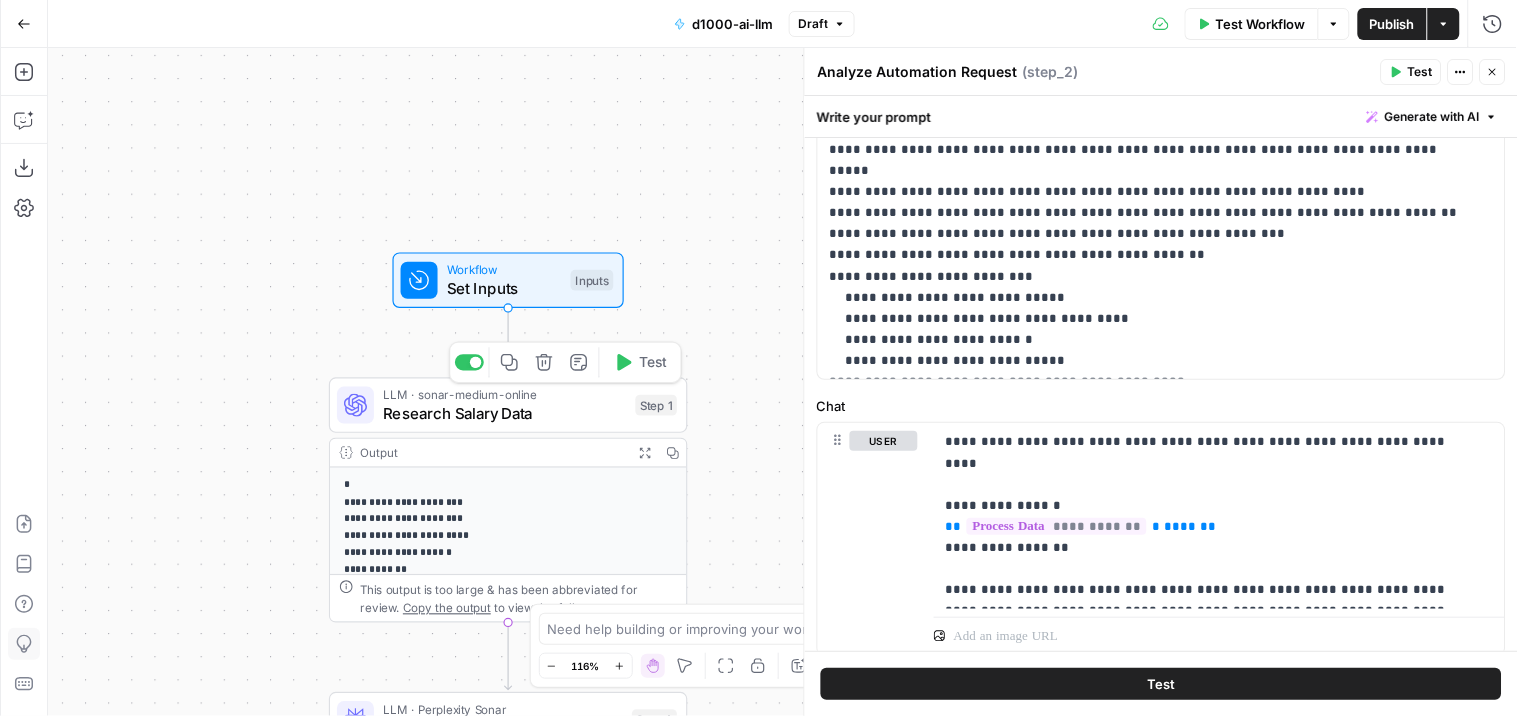 click on "Research Salary Data" at bounding box center [504, 413] 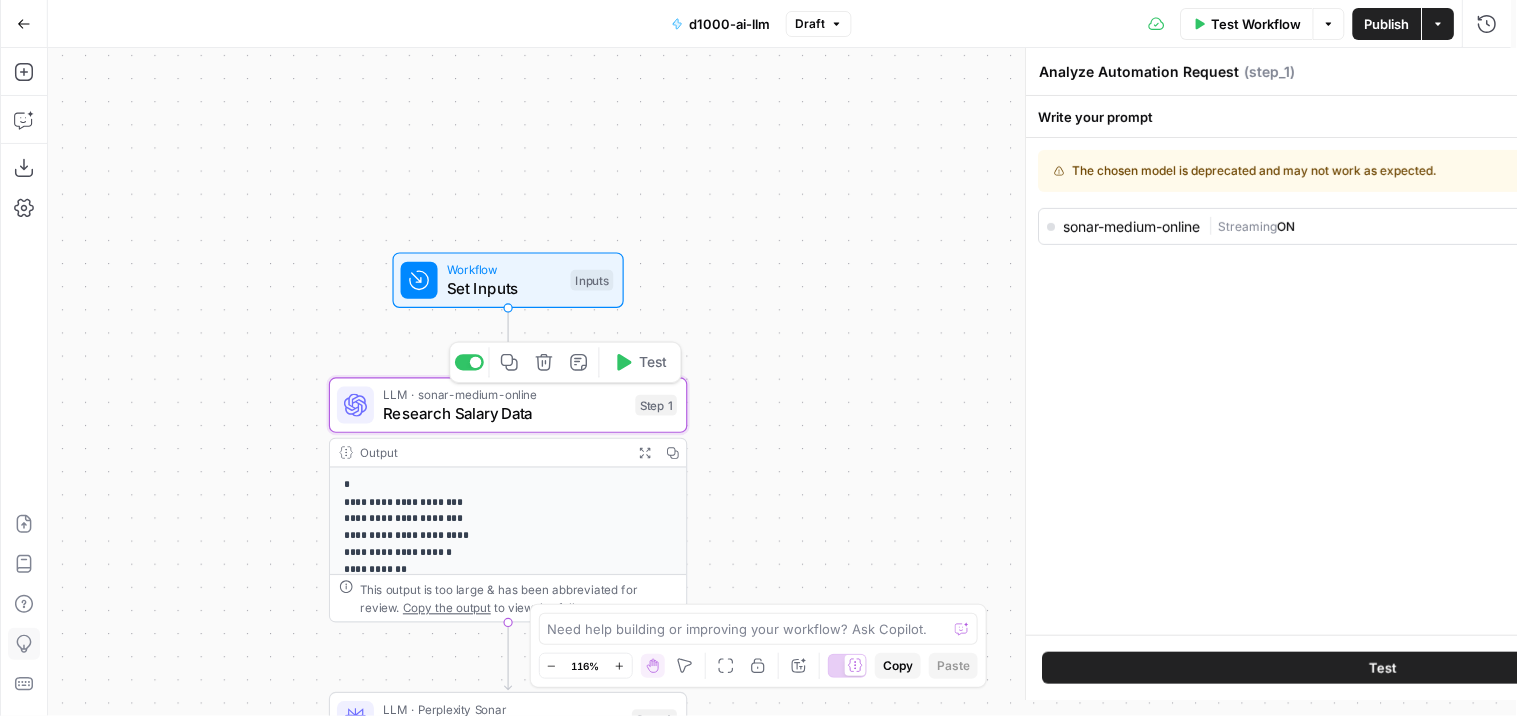 type on "Research Salary Data" 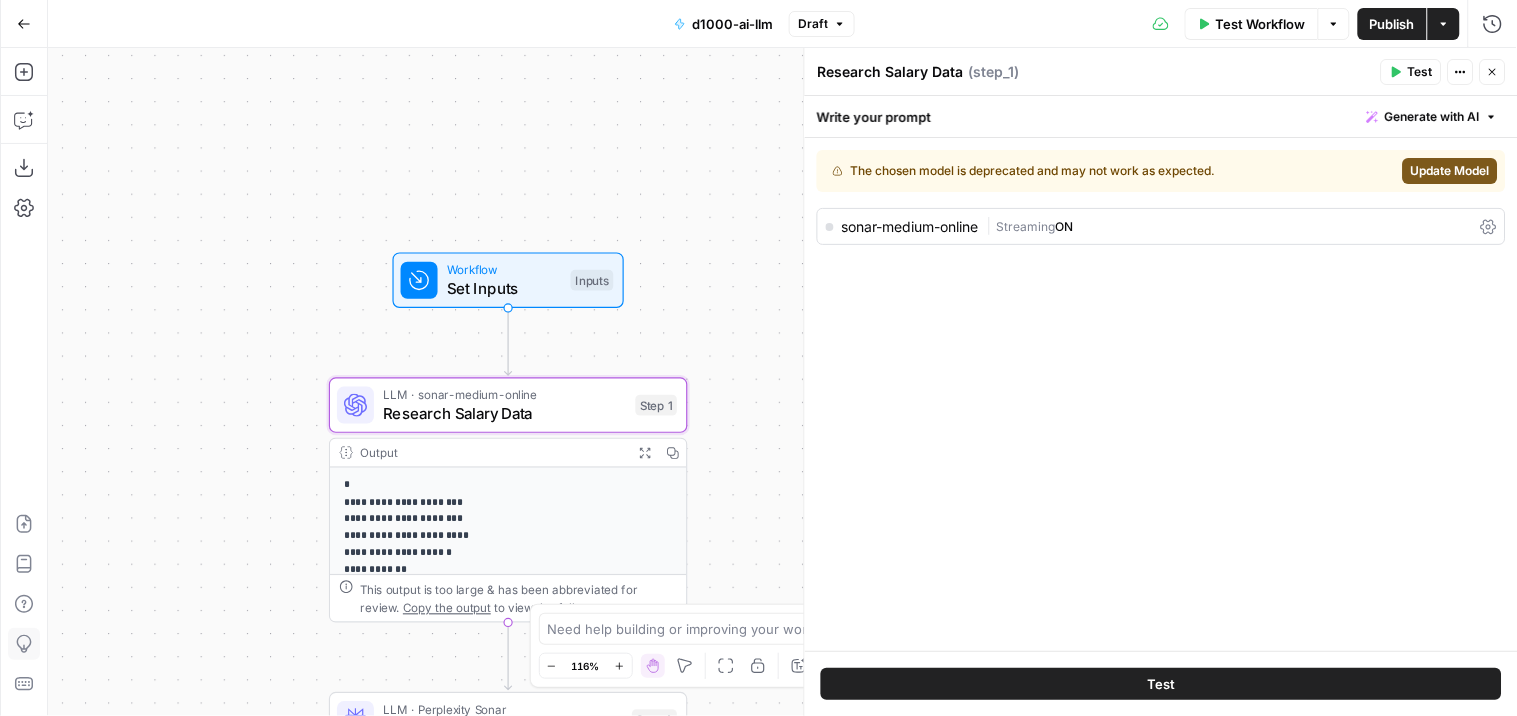 click on "**********" at bounding box center (782, 382) 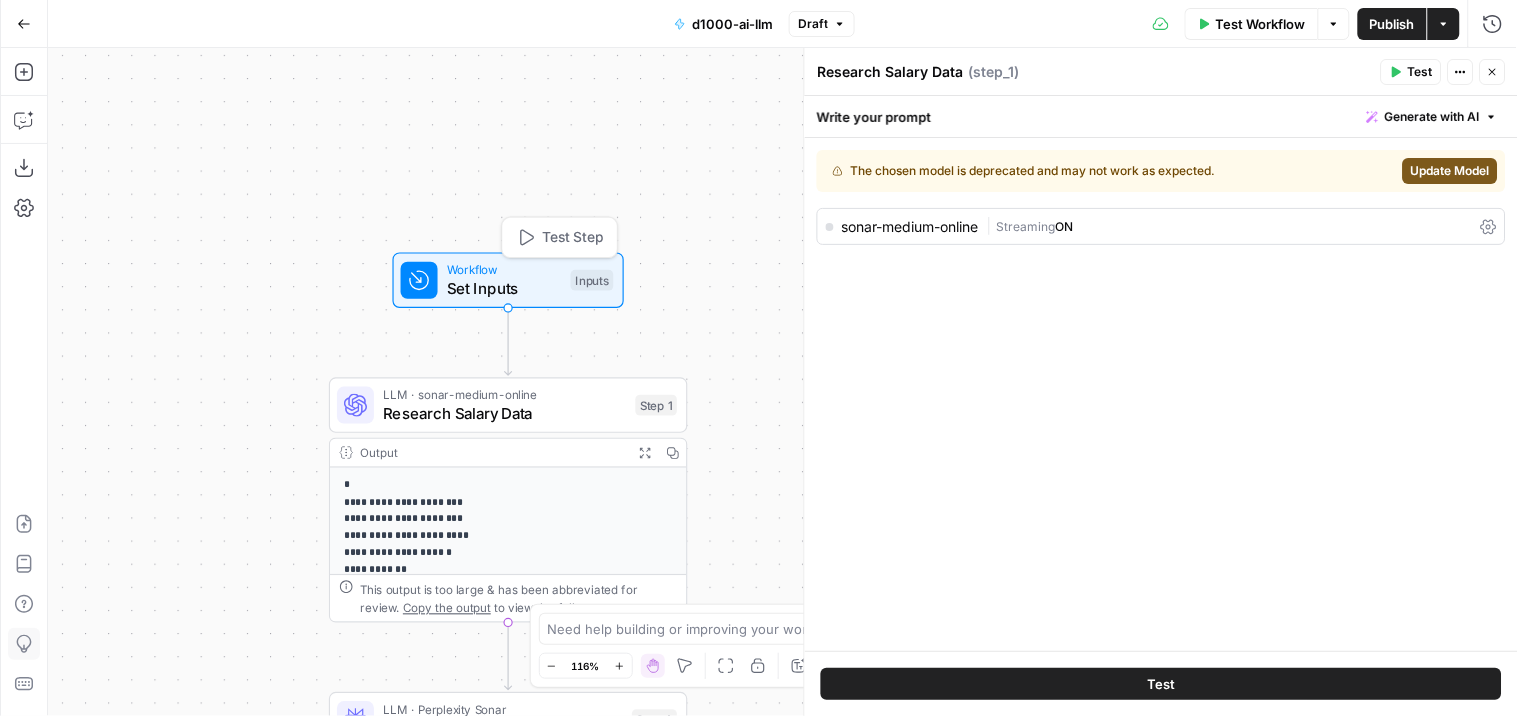 click on "Set Inputs" at bounding box center [504, 288] 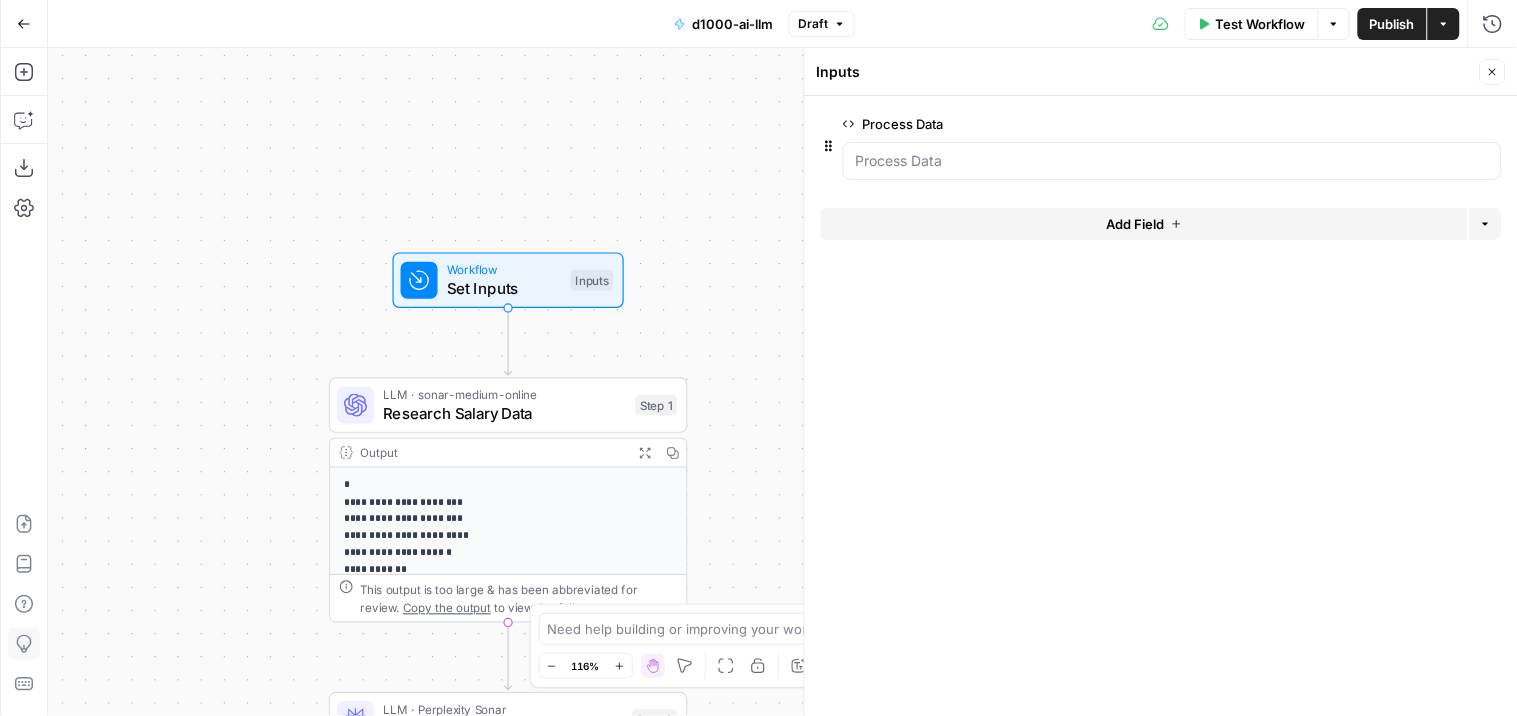 click on "**********" at bounding box center (782, 382) 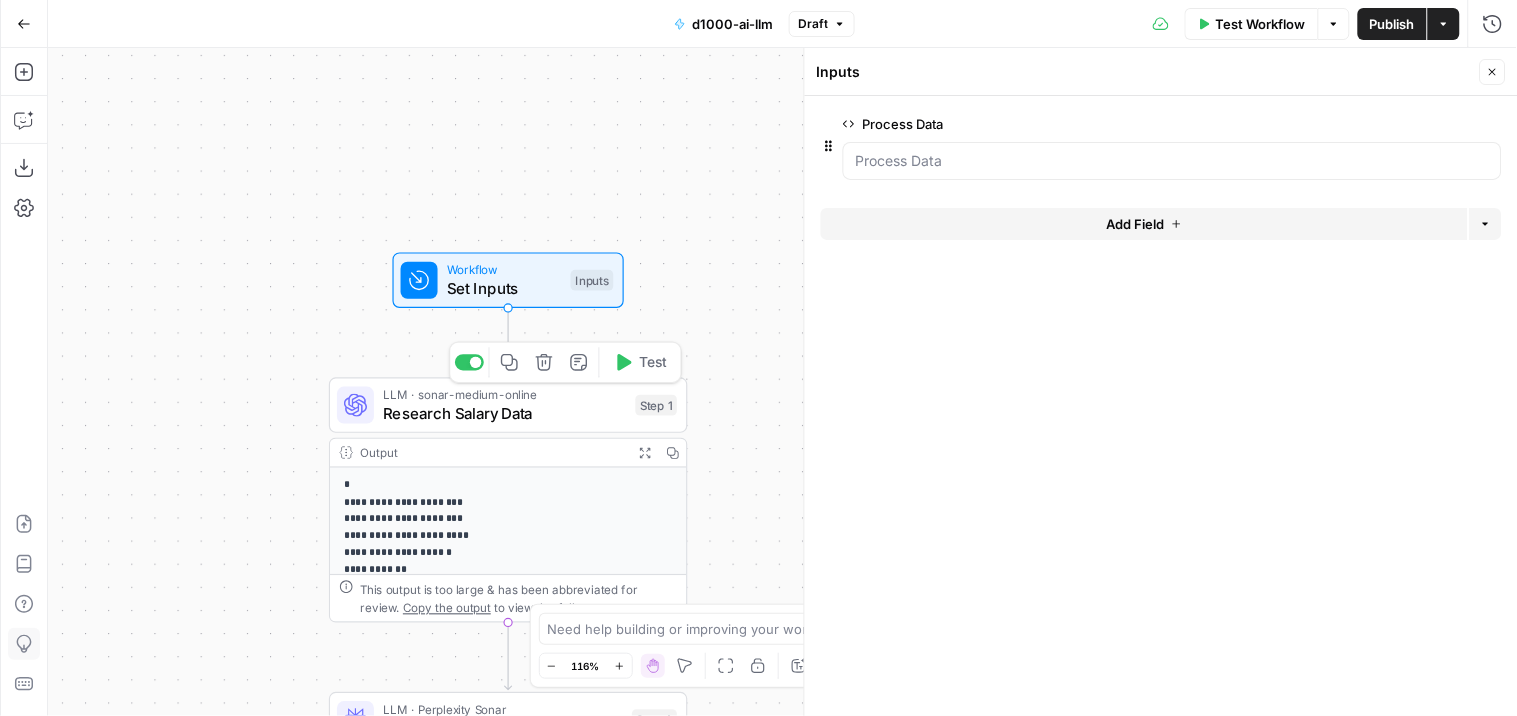 click on "Research Salary Data" at bounding box center [504, 413] 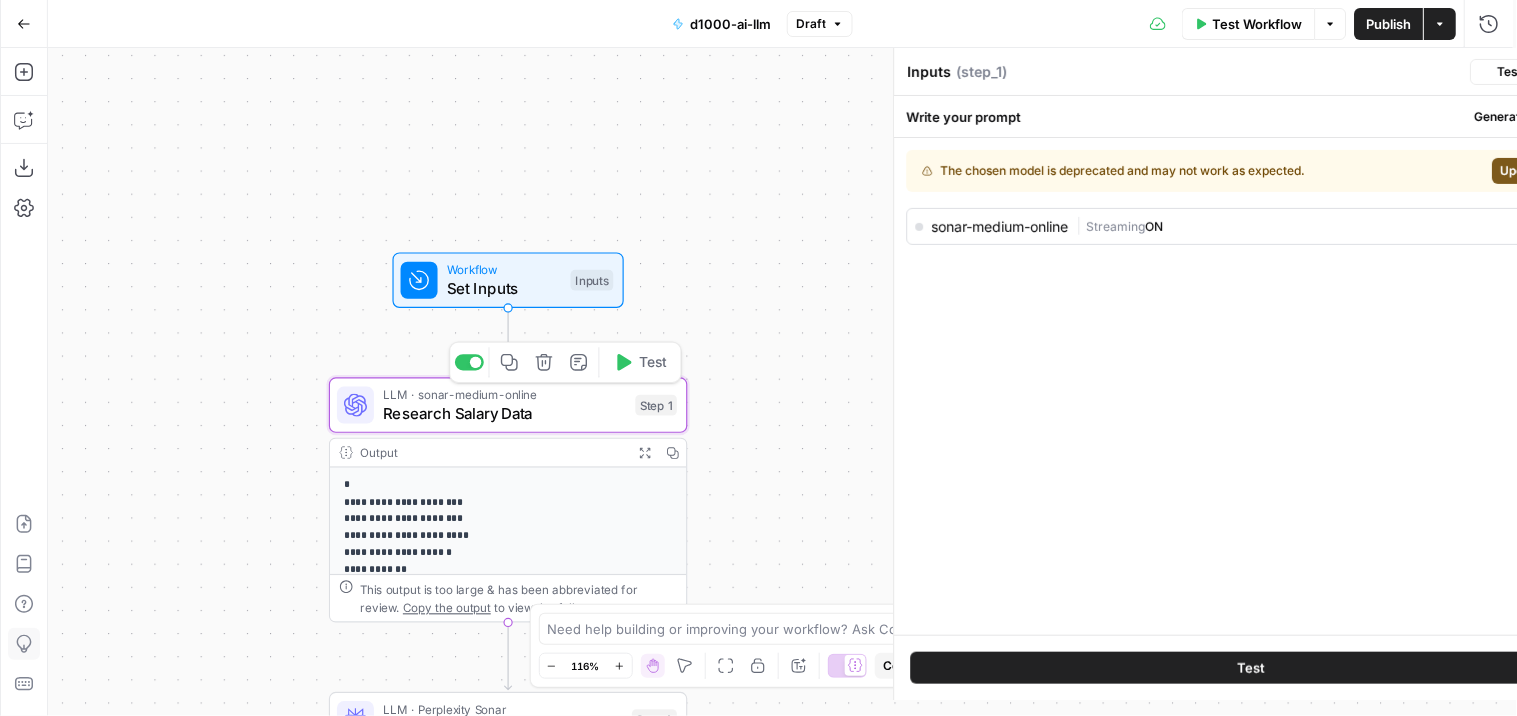 type on "Research Salary Data" 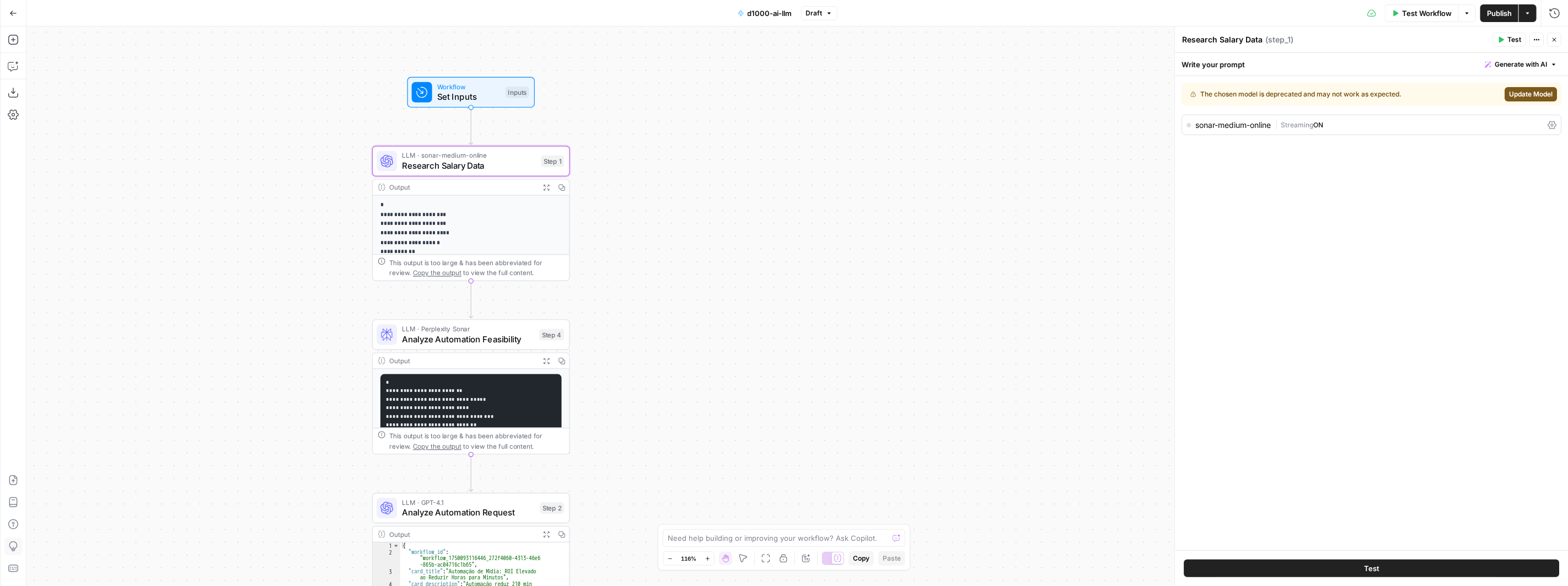 drag, startPoint x: 485, startPoint y: 245, endPoint x: 660, endPoint y: 181, distance: 186.3357 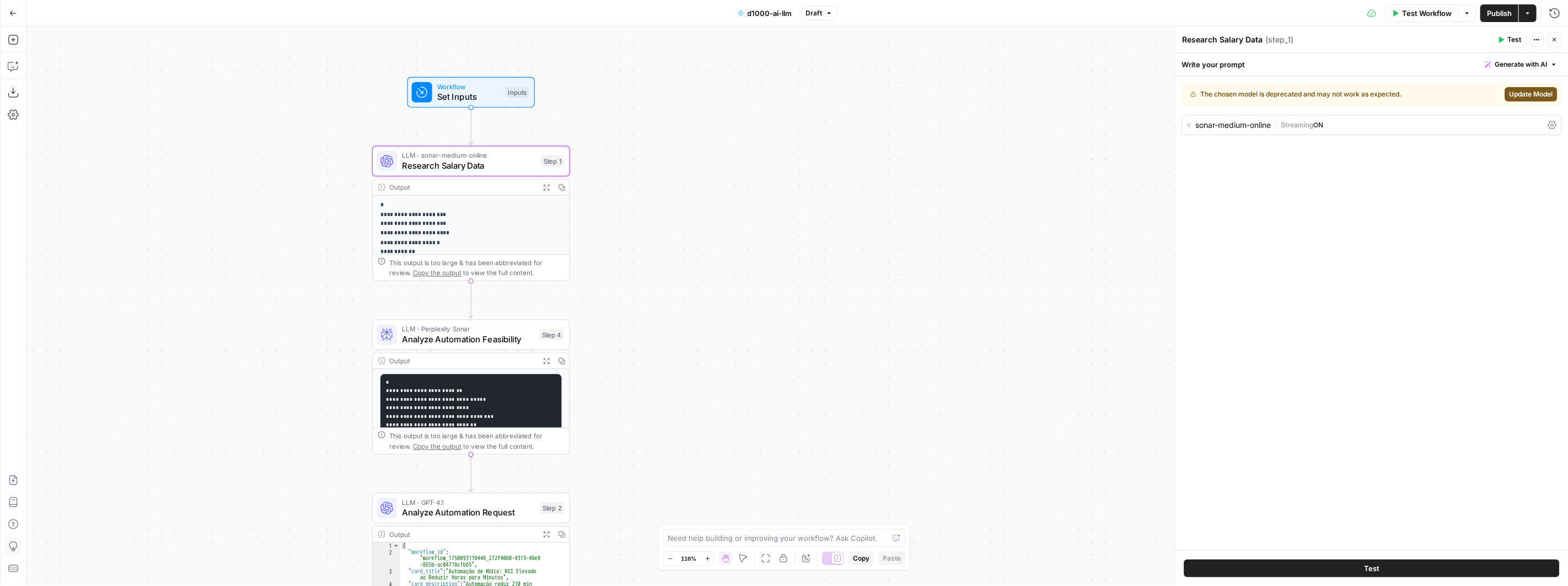 click on "**********" at bounding box center (797, 306) 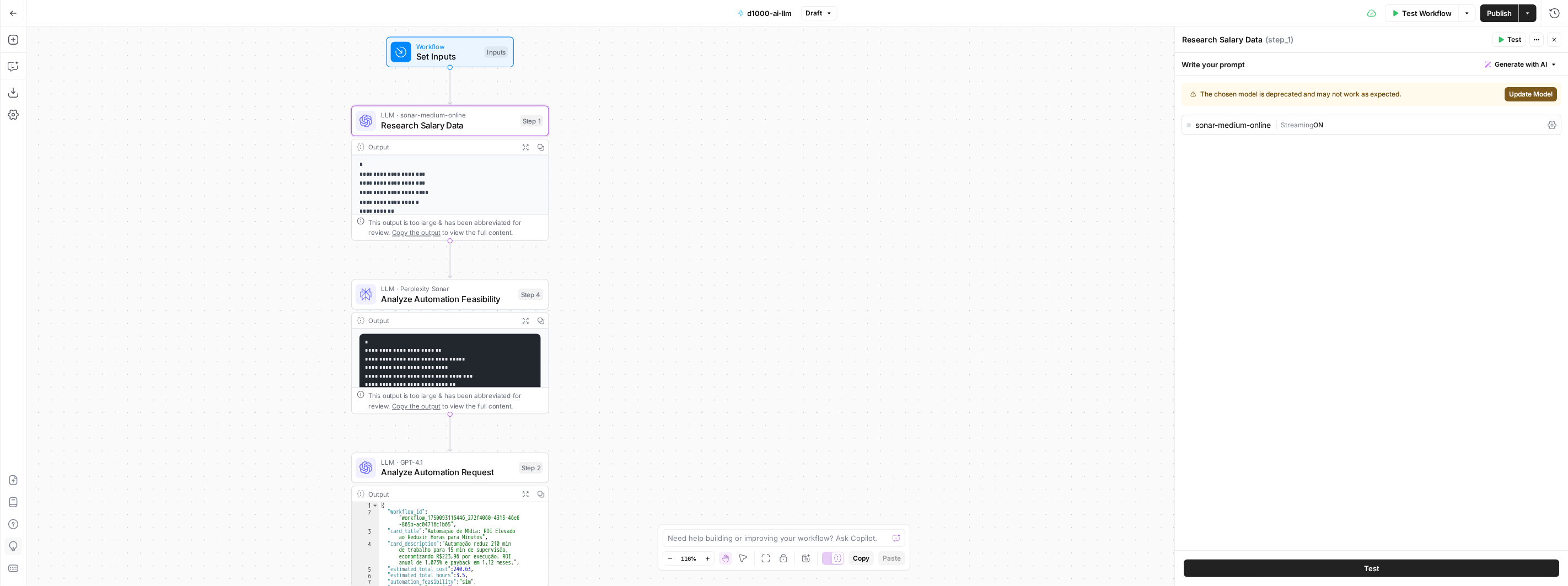 drag, startPoint x: 700, startPoint y: 251, endPoint x: 667, endPoint y: 207, distance: 55 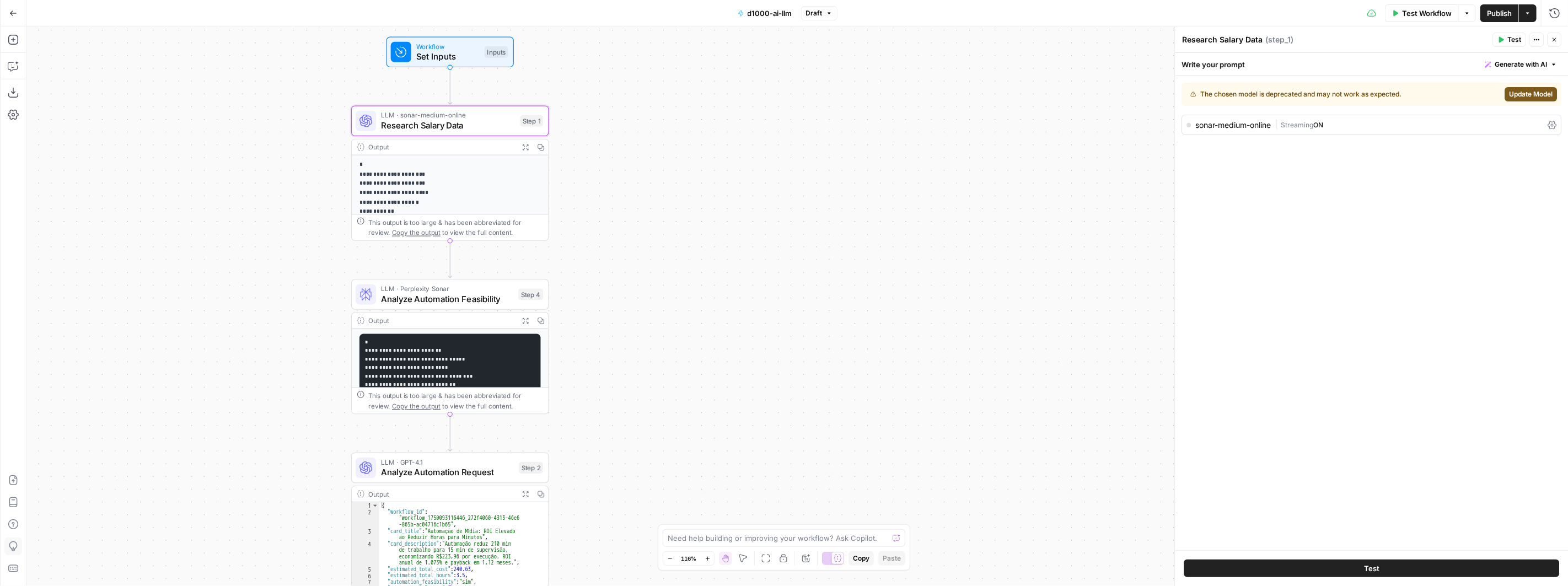 click on "**********" at bounding box center [797, 306] 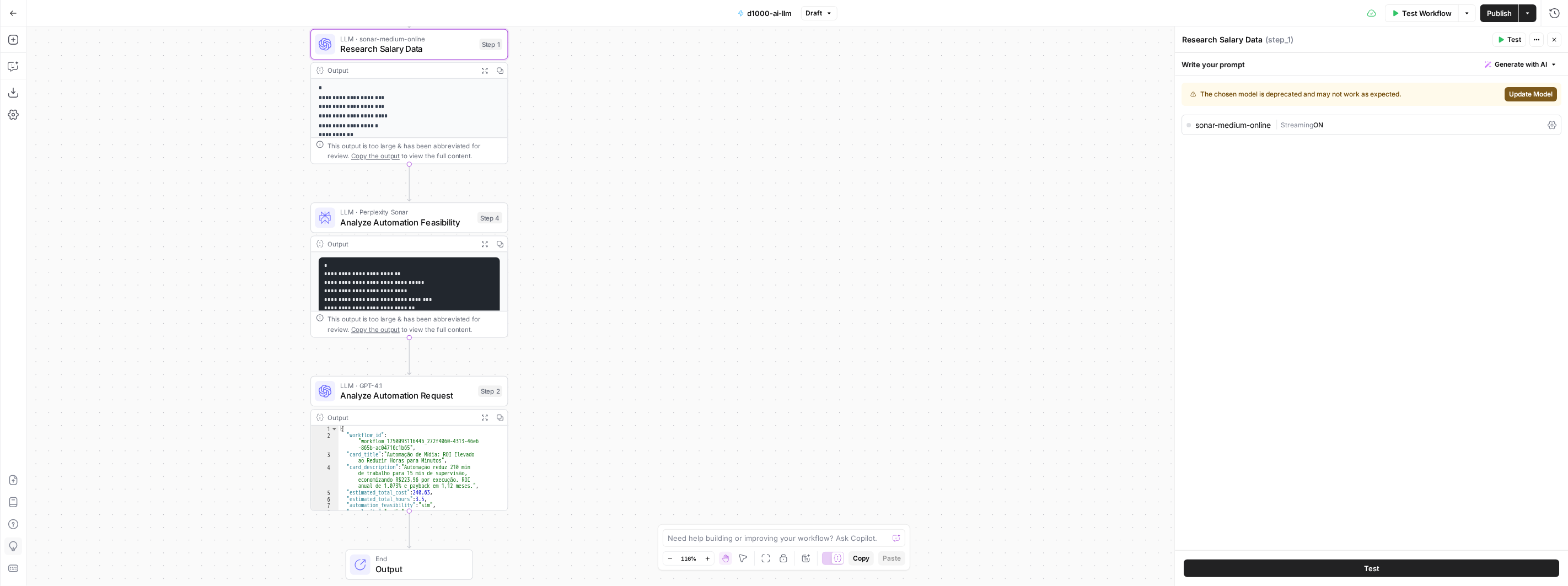 drag, startPoint x: 571, startPoint y: 316, endPoint x: 538, endPoint y: 247, distance: 76.48529 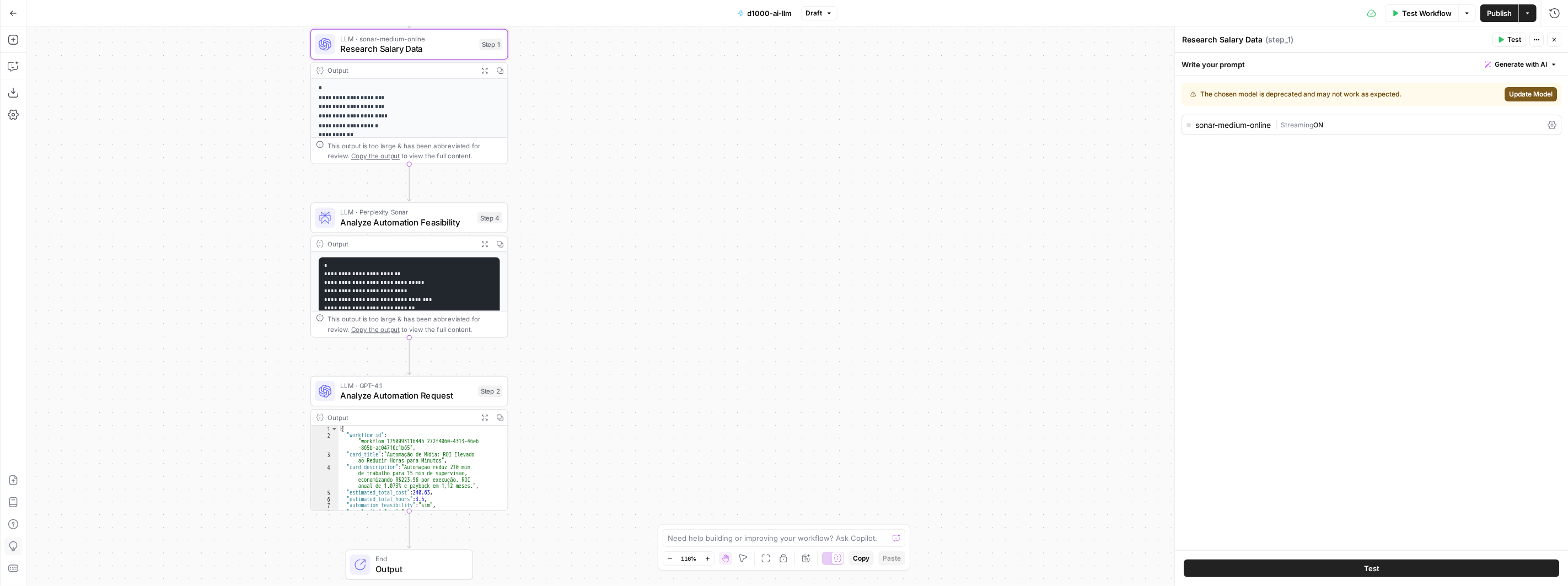 click on "**********" at bounding box center (797, 306) 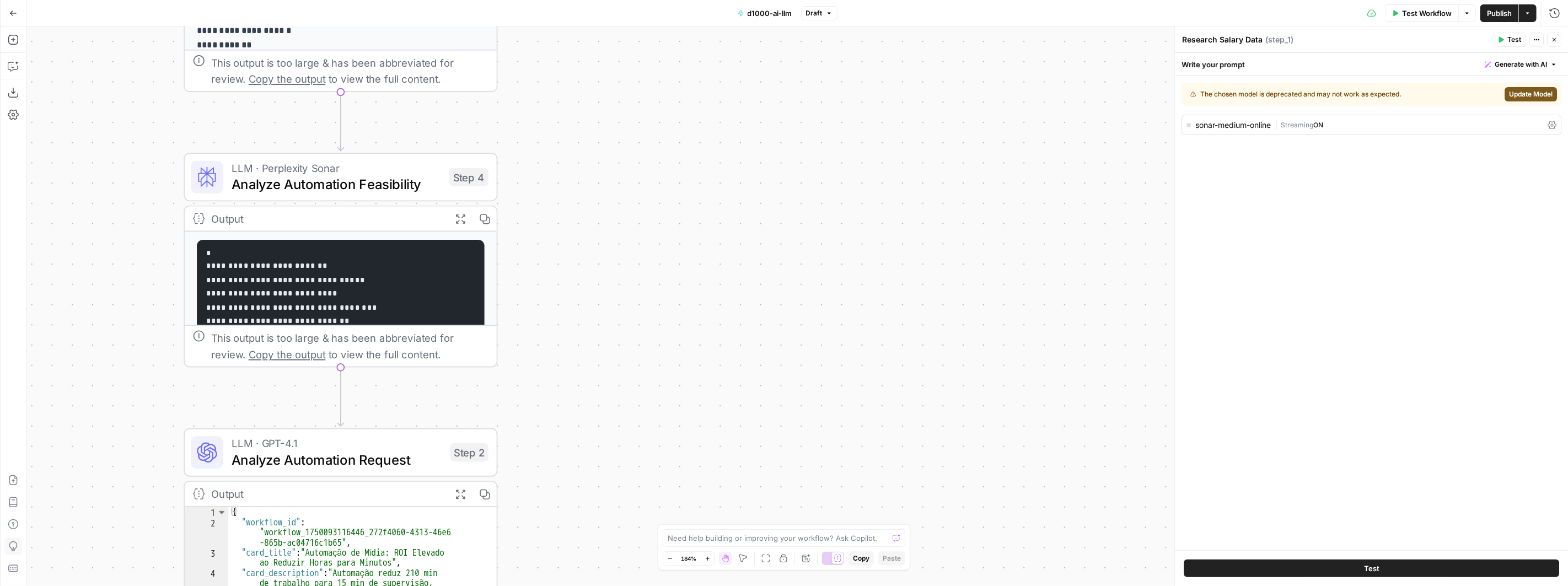 drag, startPoint x: 568, startPoint y: 273, endPoint x: 554, endPoint y: 245, distance: 31.304952 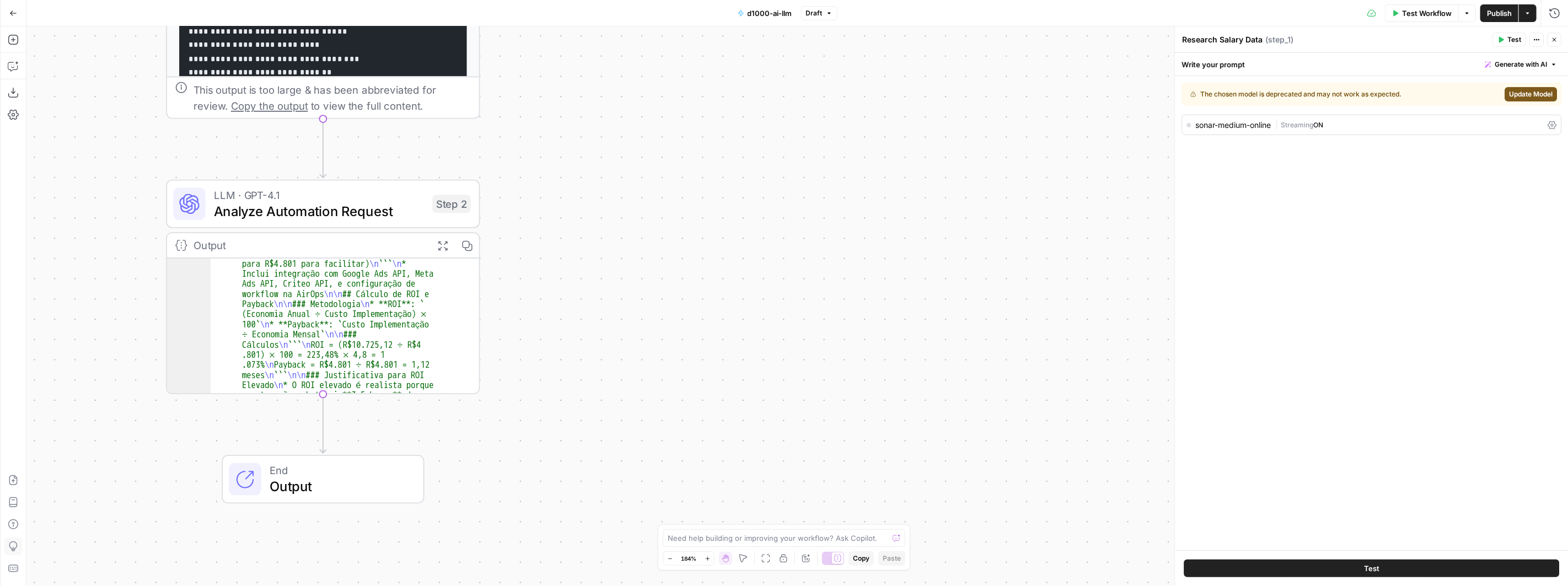 scroll, scrollTop: 441, scrollLeft: 0, axis: vertical 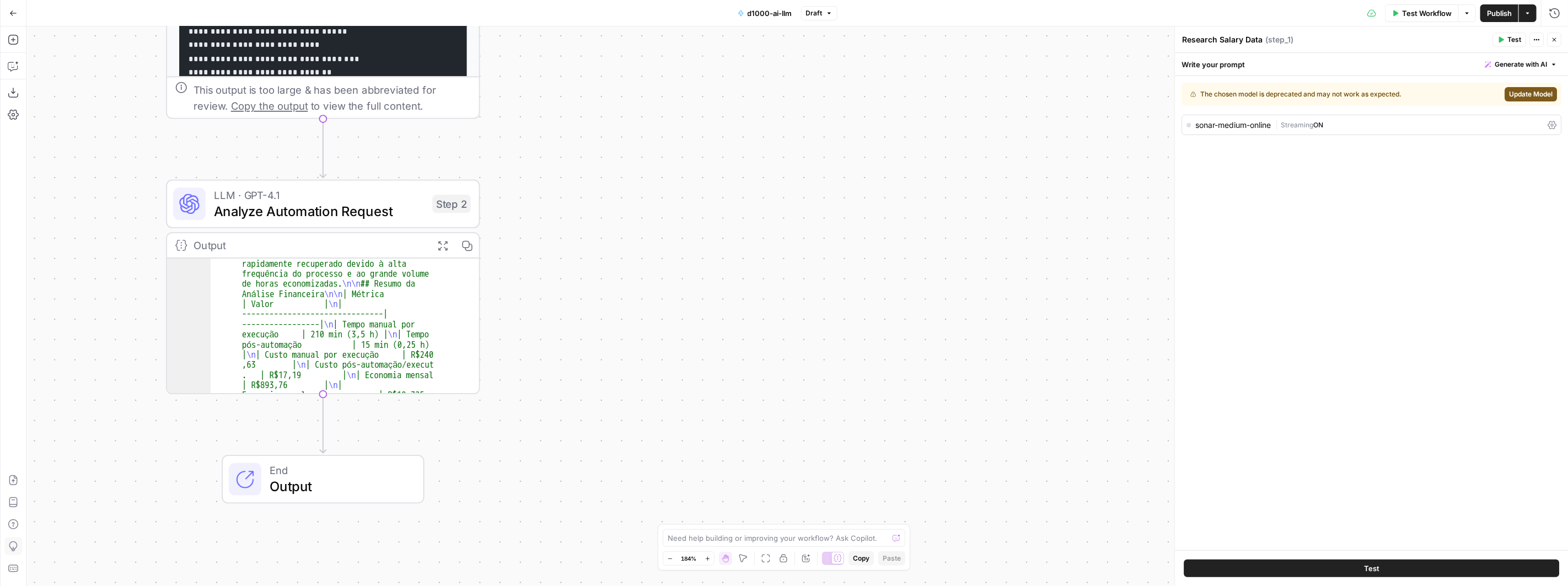 click on "Analyze Automation Request" at bounding box center [319, 211] 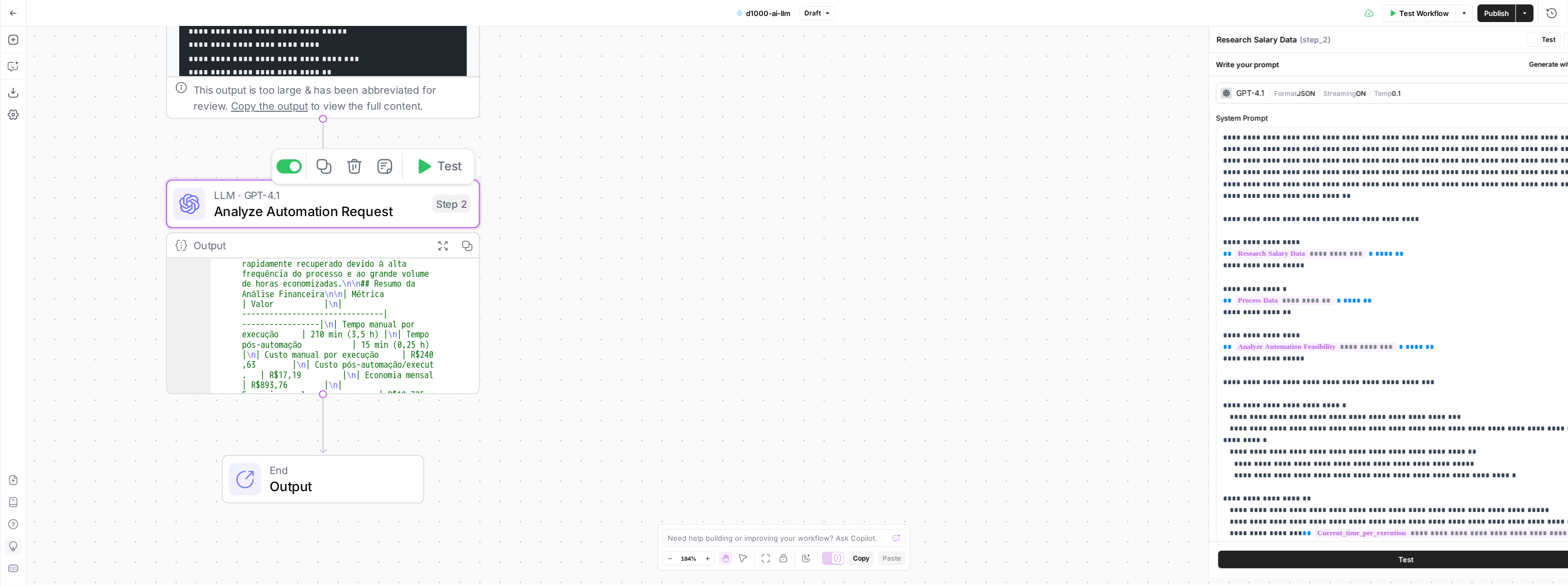 type on "Analyze Automation Request" 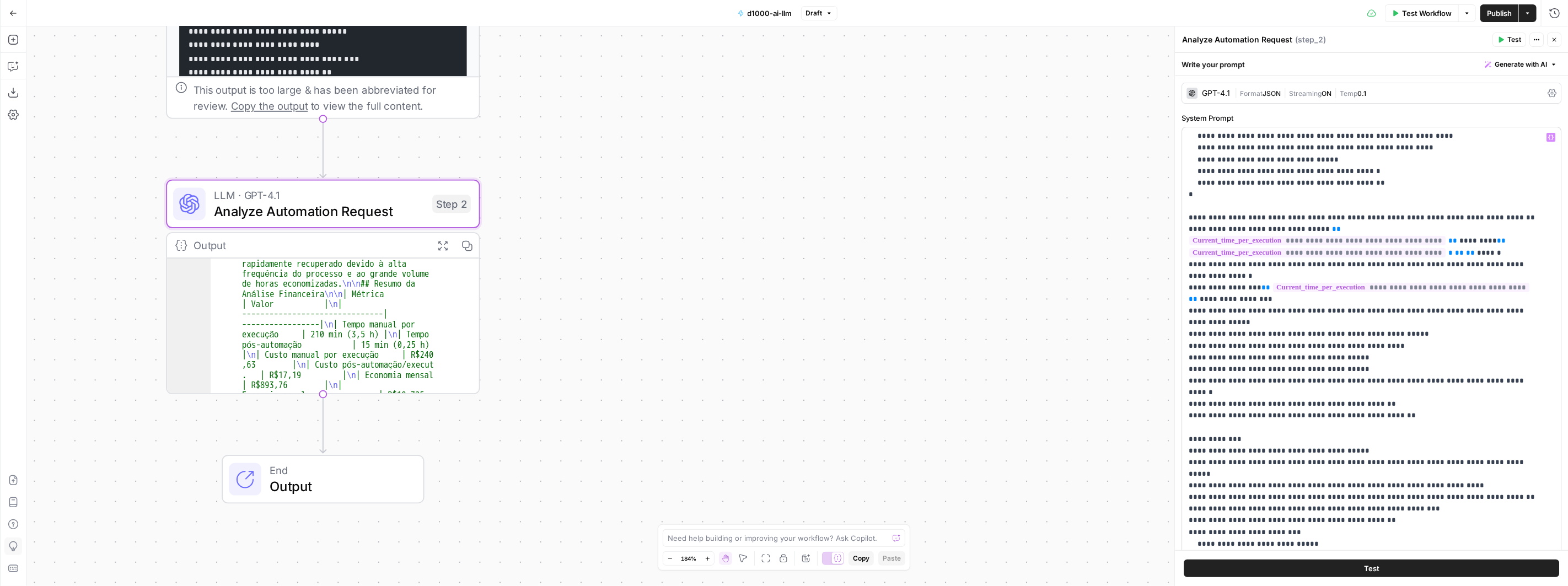 scroll, scrollTop: 1435, scrollLeft: 0, axis: vertical 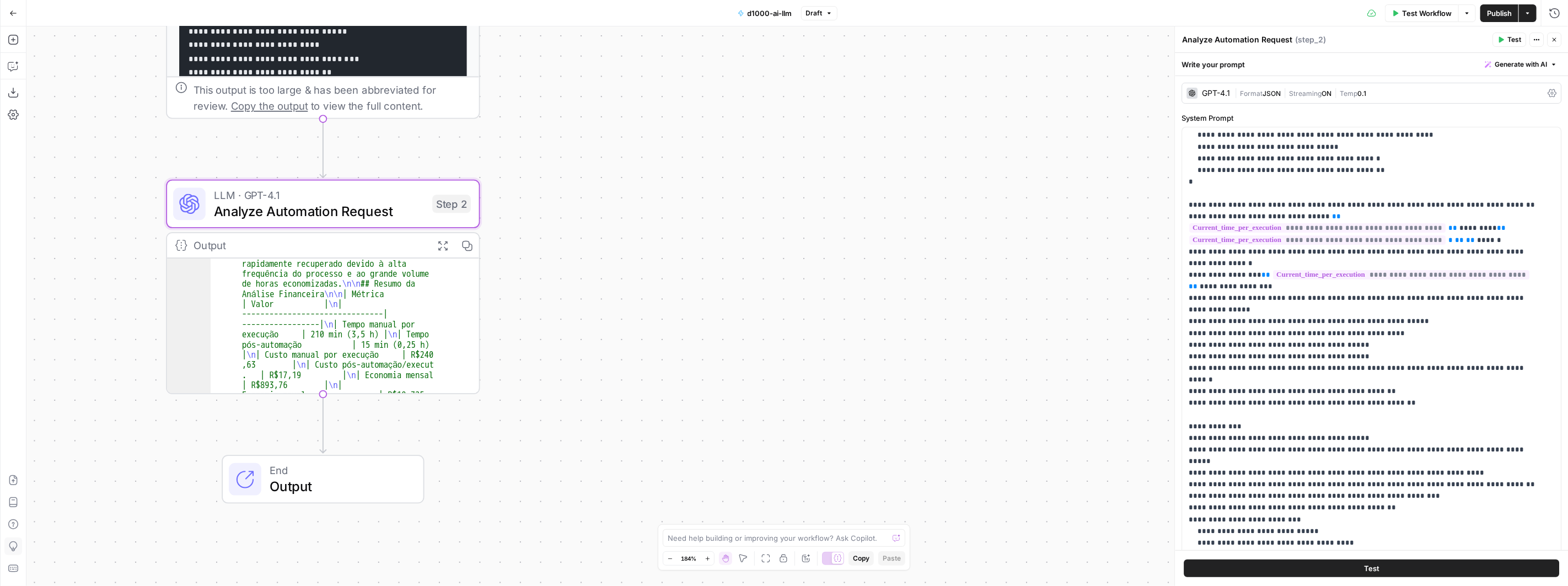 click on "End" at bounding box center (339, 470) 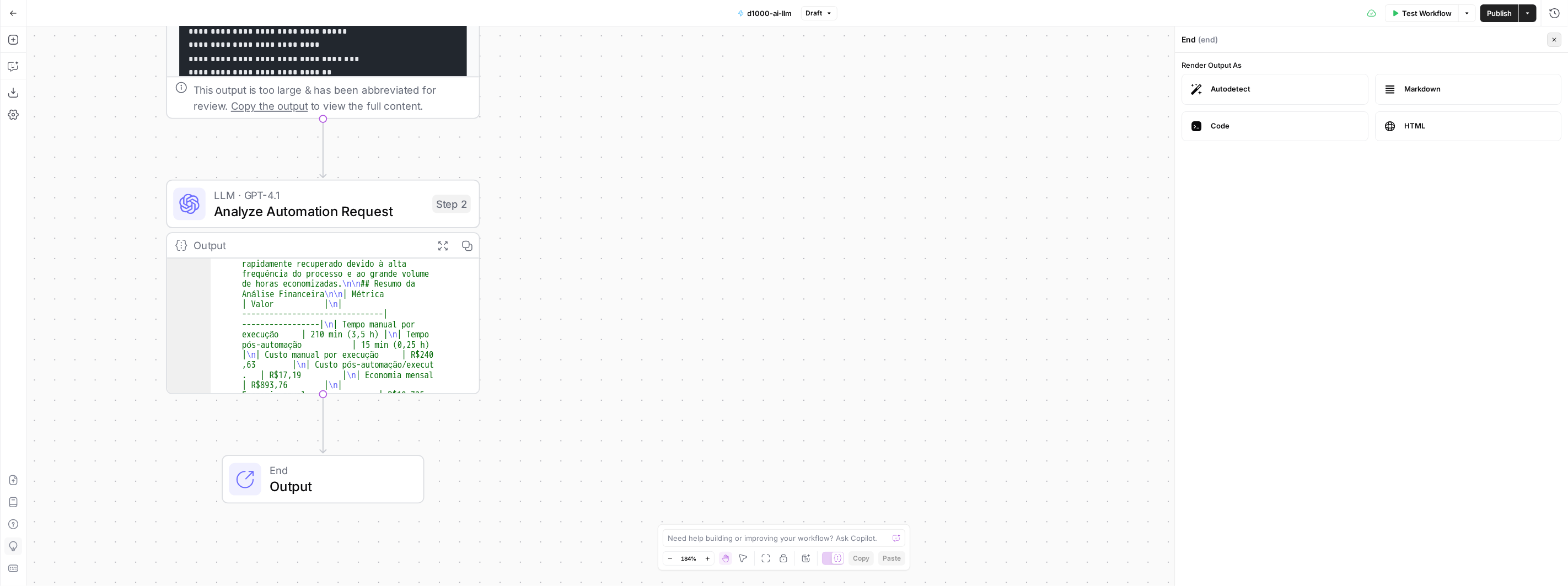 click 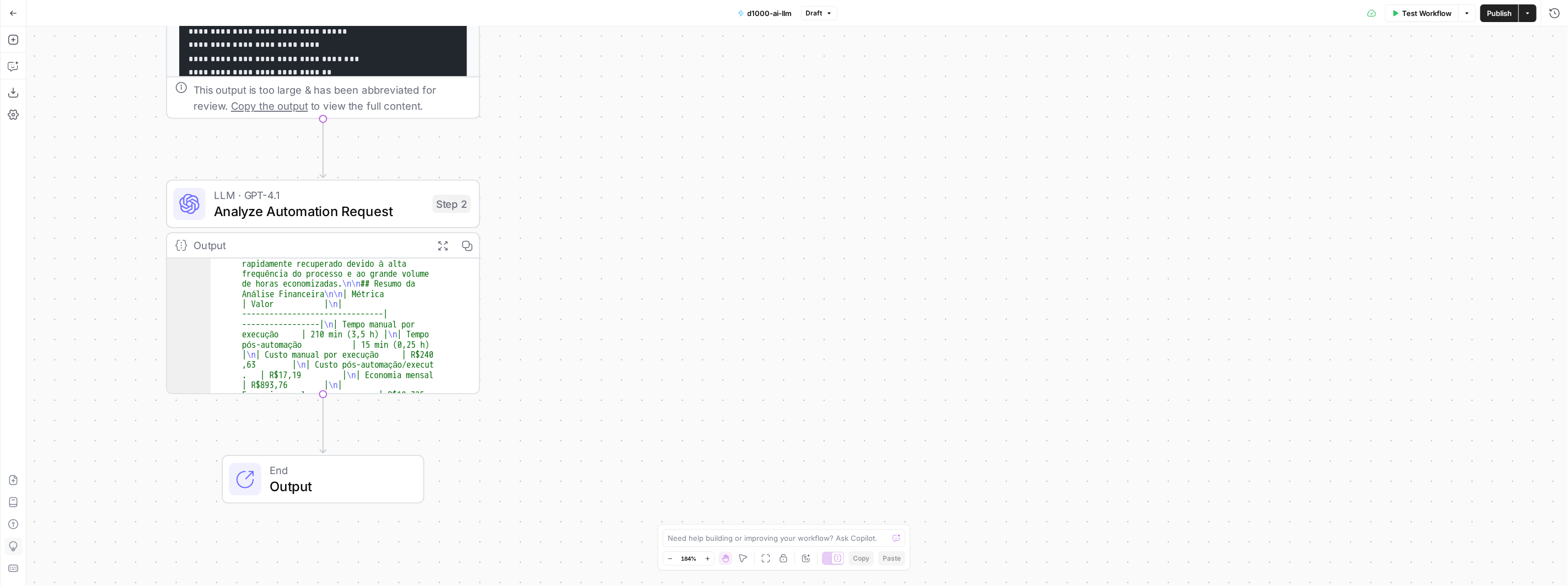 click on "Test Workflow Options Publish Actions Run History" at bounding box center [1203, 13] 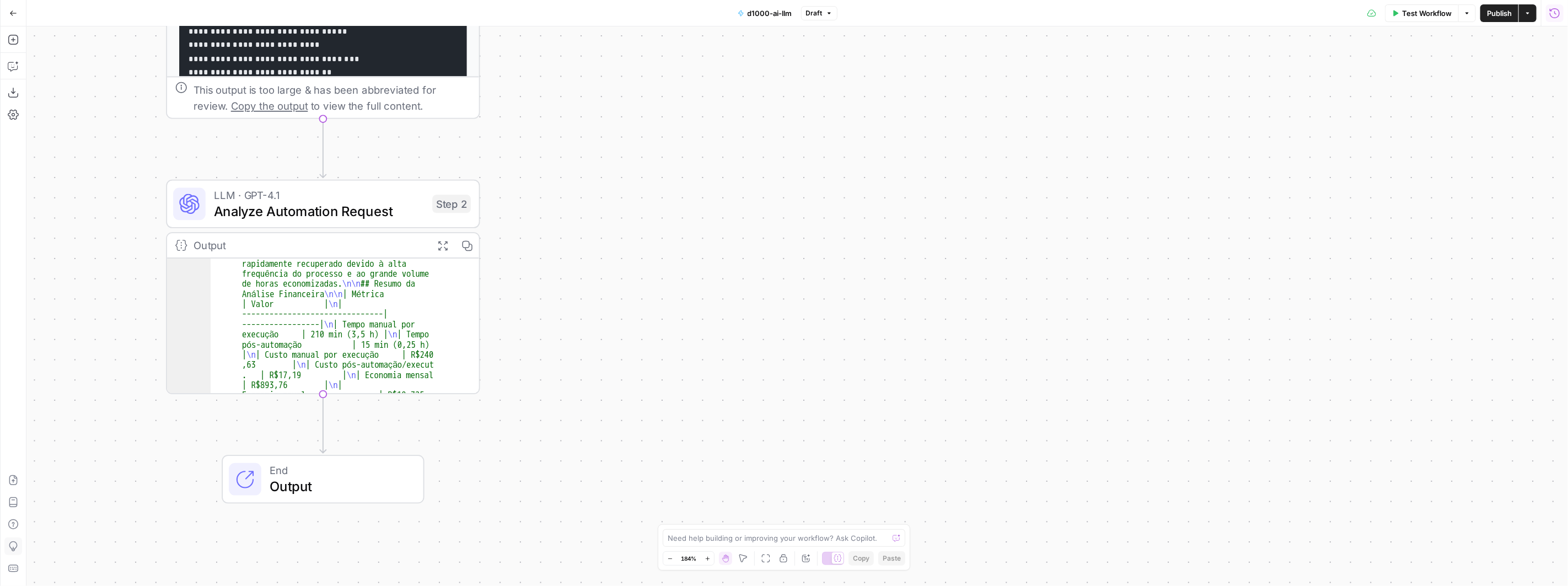 click 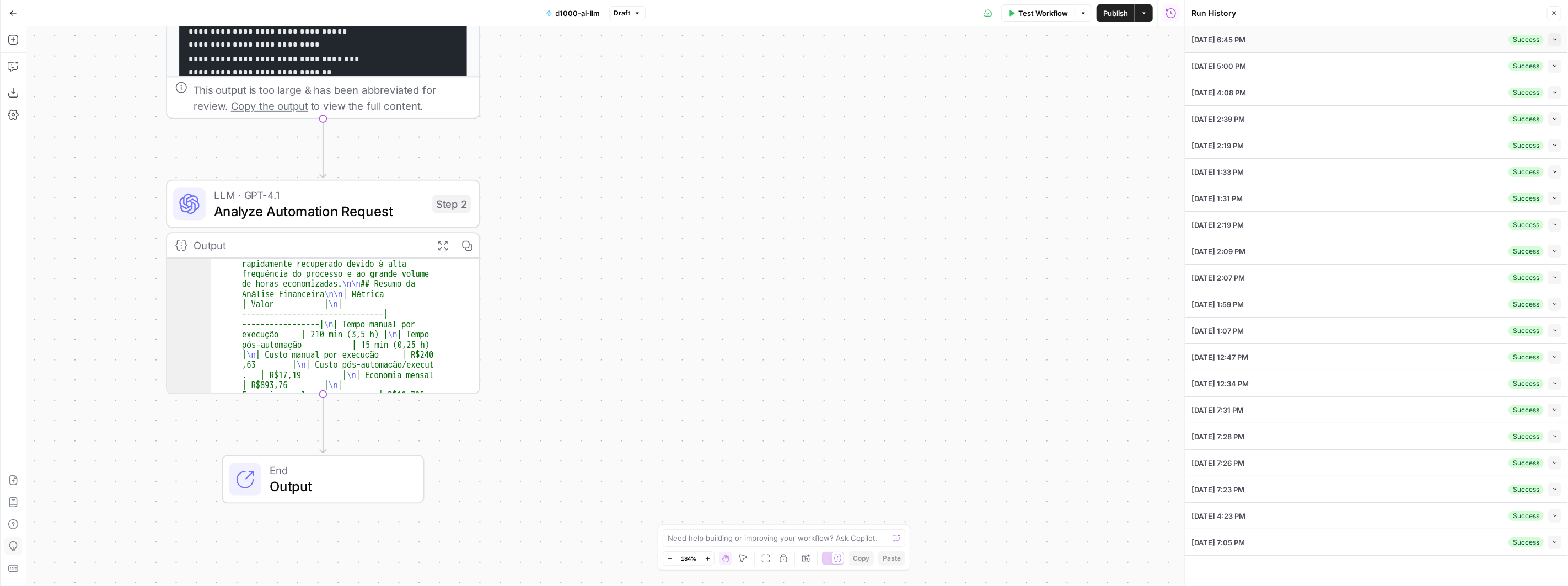 click on "[DATE] 6:45 PM" at bounding box center [1218, 40] 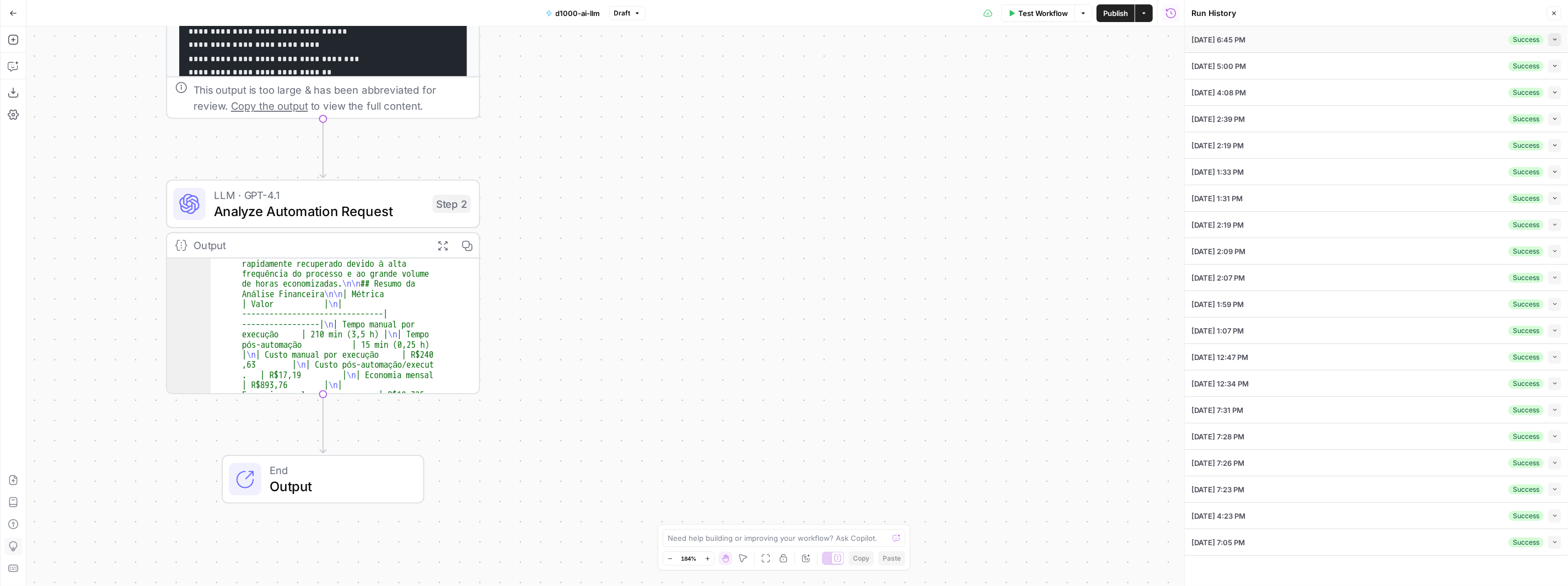 click 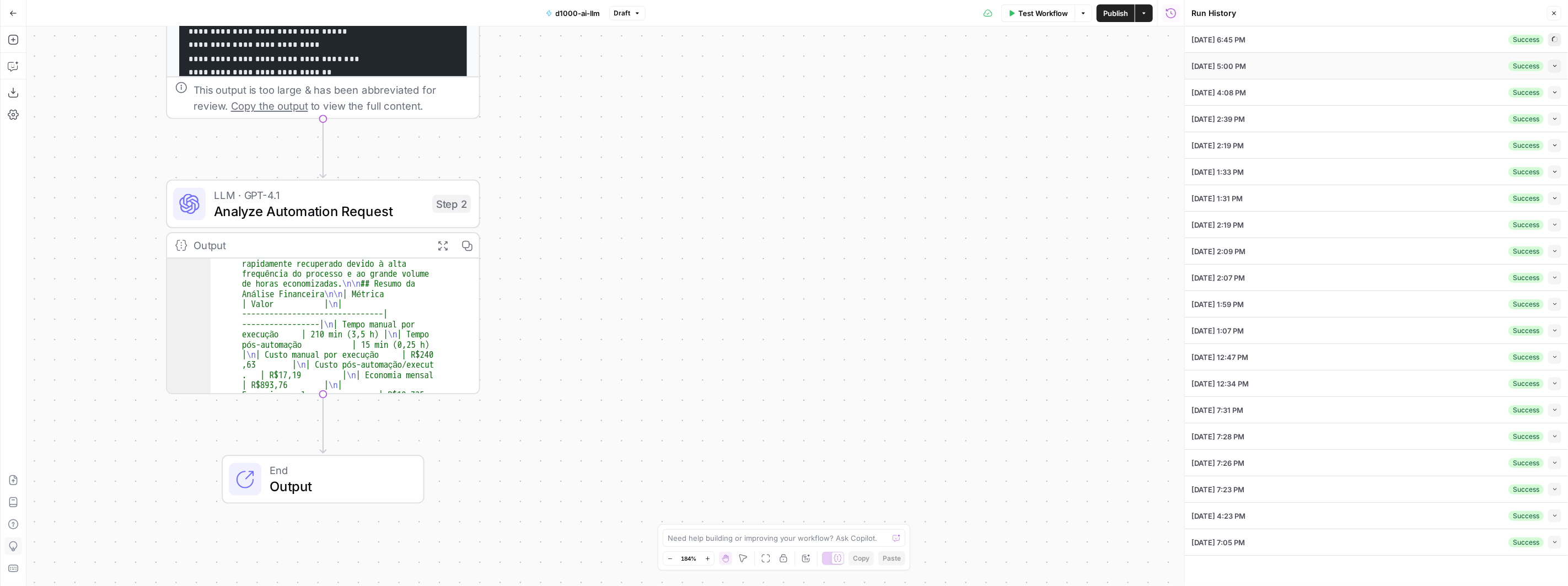type on "{
"loremips_do": "sitametc_0979975793486_ad0576e3-se1d-3062-e044-t0i8314u13l8",
"etdol": [
{
"ma": "aliq-en-797",
"admin": "Veniamquisnos exe-ullamc",
"laborisnisi": "Aliquipexe comm c duisa ir inrepreh vol velitesse cillu",
"fug": "44:64:93",
"nullapar_excep": 8
},
{
"si": "occa-cu-012",
"nonpr": "Suntculpaq off DES",
"mollitanimi": "Estlaborump un omnisis natuserror vo accusan d laudant tot r APE",
"eaq": "26:59:87",
"ipsaquae_abill": 5
},
{
"in": "veri-qu-144",
"archi": "Beataevit di EXP",
"nemoenimips": "Quiavo aspernatu au oditfugitc m-dolorese r sequinesc nequepor",
"qui": "30:34:62",
"dolorema_numqu": 3
},
{
"ei": "modi-te-284",
"incid": "Magnam qu etiamminus",
"solutanobis": "Eligendi optiocumquen impeditq pla facerepossim as r-temporib",
"aut": "45:52:91",
"quibusda_offic": 4
},
{
"de": "reru-ne-651",
"saepe": "Evenie vo repudia..." 